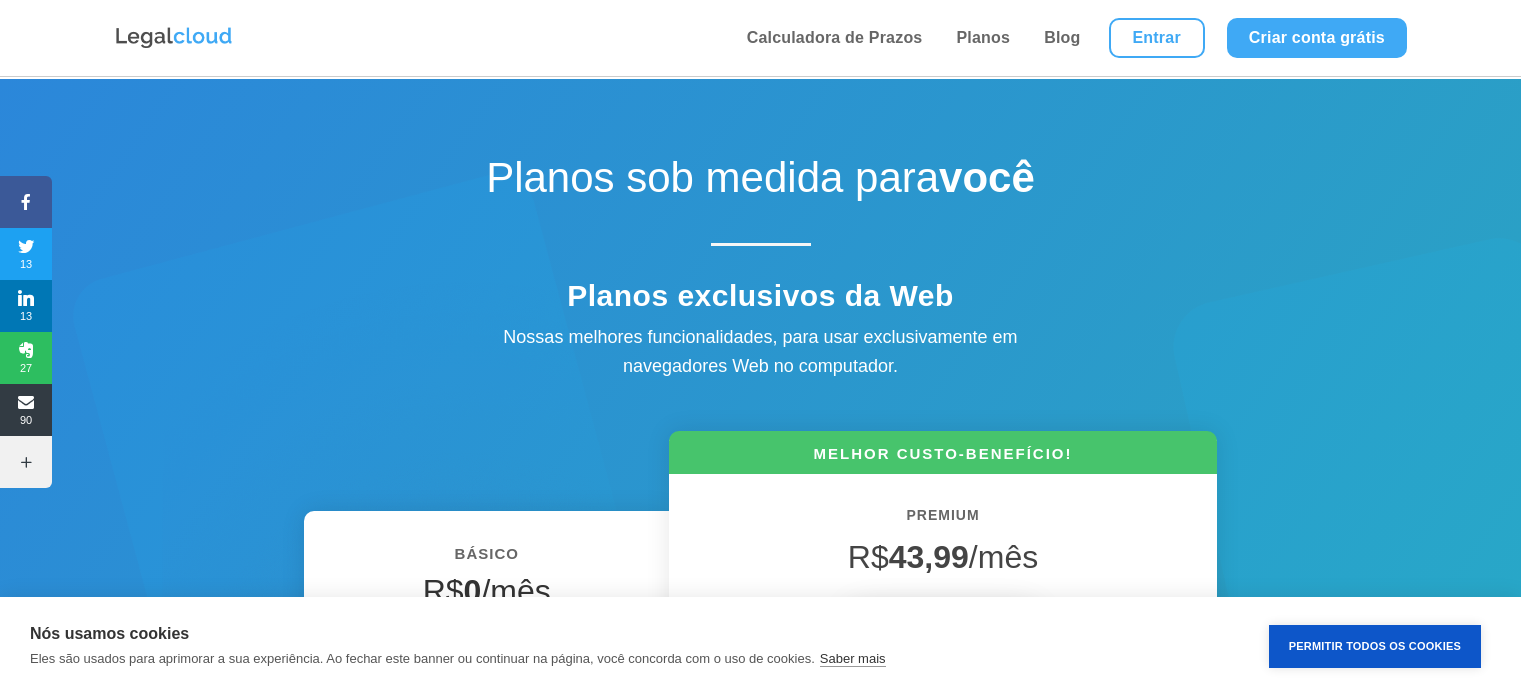 scroll, scrollTop: 0, scrollLeft: 0, axis: both 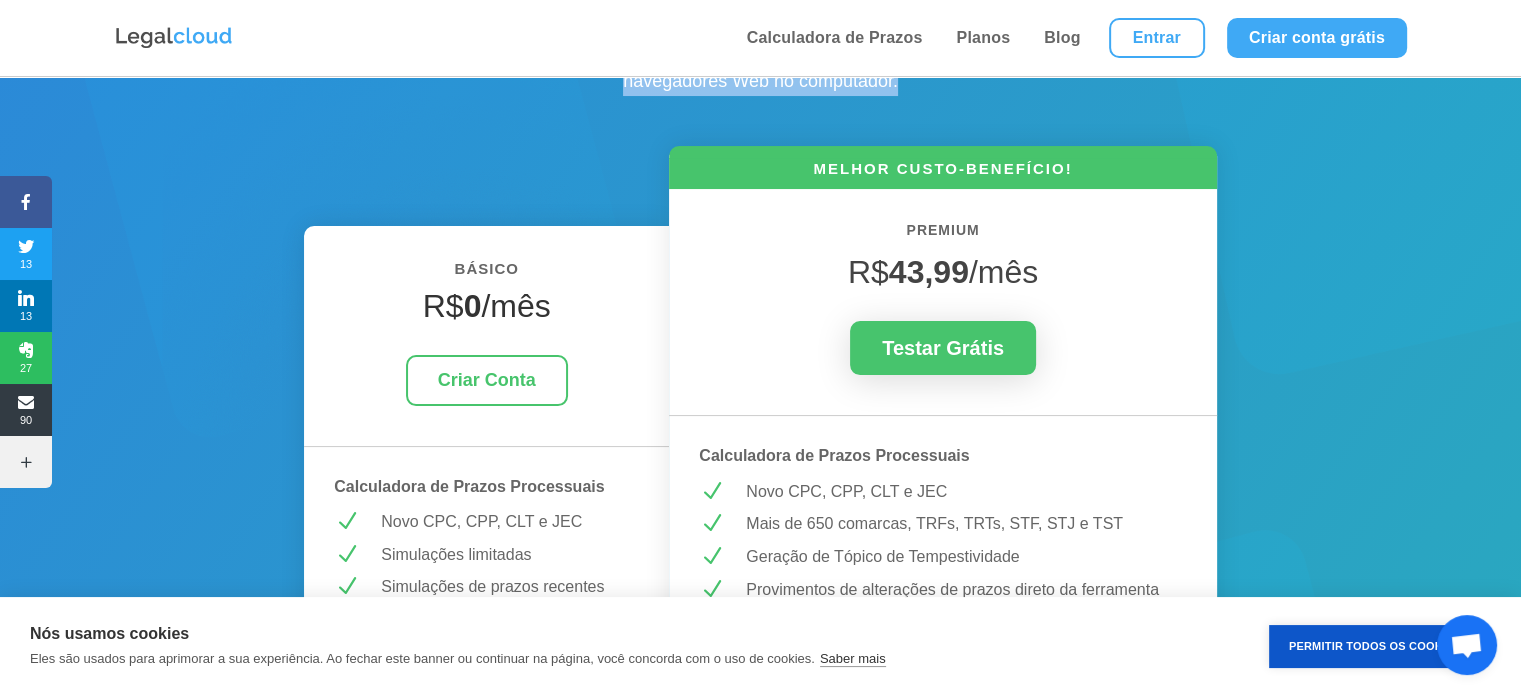 click on "Calculadora de Prazos Planos Blog Entrar Criar conta grátis   Calculadora de Prazos Planos Blog Entrar Criar conta grátis   Calculadora de Prazos Planos Blog Entrar Criar conta grátis   Calculadora de Prazos Planos Blog Entrar Criar conta grátis Planos sob medida para  você Planos exclusivos da Web Nossas melhores funcionalidades, para usar exclusivamente em navegadores Web no computador. BÁSICO R$  0 /mês   Criar Conta Calculadora de Prazos Processuais N Novo CPC, CPP, CLT e JEC N Simulações limitadas N Simulações de prazos recentes MELHOR CUSTO-BENEFÍCIO! PREMIUM R$  43,99 /mês   Testar Grátis Calculadora de Prazos Processuais N Novo CPC, CPP, CLT e JEC N Mais de 650 comarcas, TRFs, TRTs, STF, STJ e TST N Geração de Tópico de Tempestividade N Provimentos de alterações de prazos direto da ferramenta N Simulação de prazos mais antigos ou mais longos N Salve simulações e receba lembretes por [EMAIL] Calculadora de Prazos no DJEN/DJE N N N Redação de peças com IA N N N N N N N N N N N" at bounding box center [760, 3662] 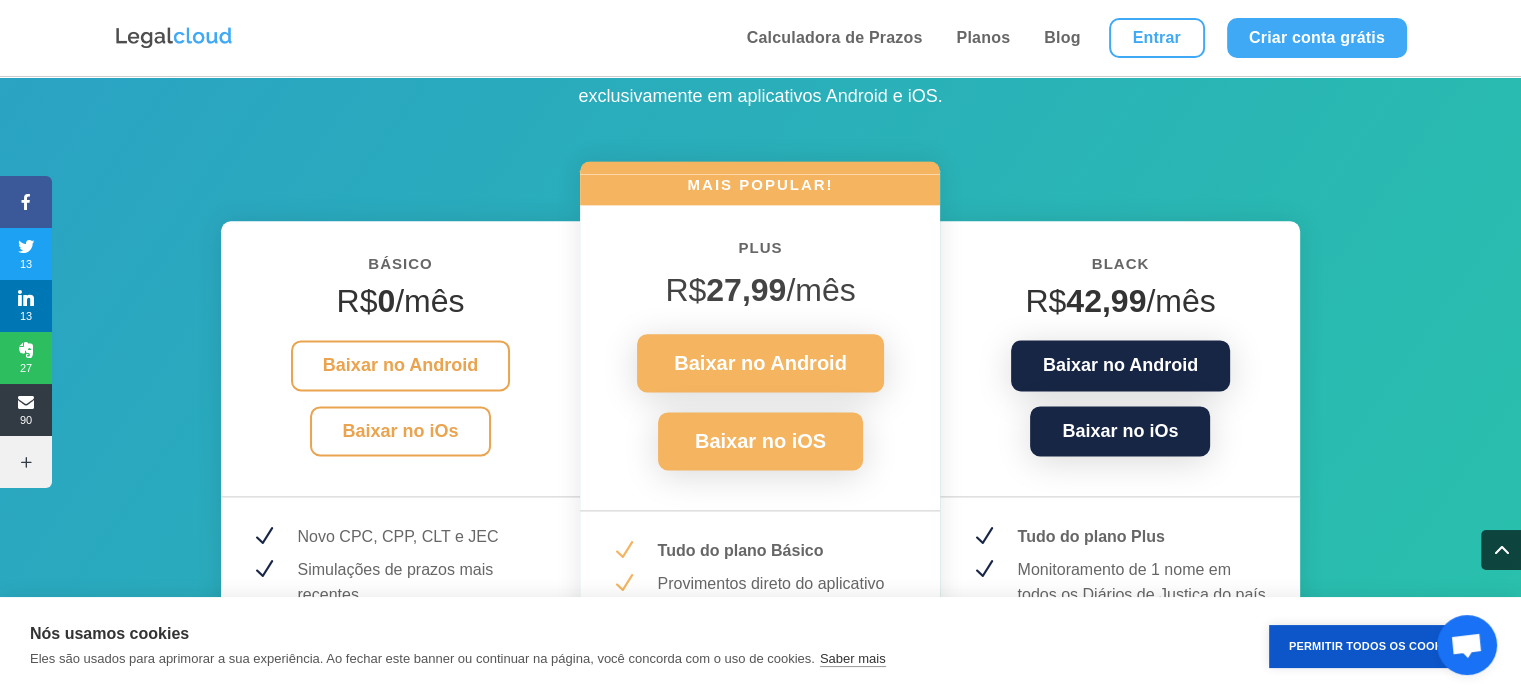 scroll, scrollTop: 2579, scrollLeft: 0, axis: vertical 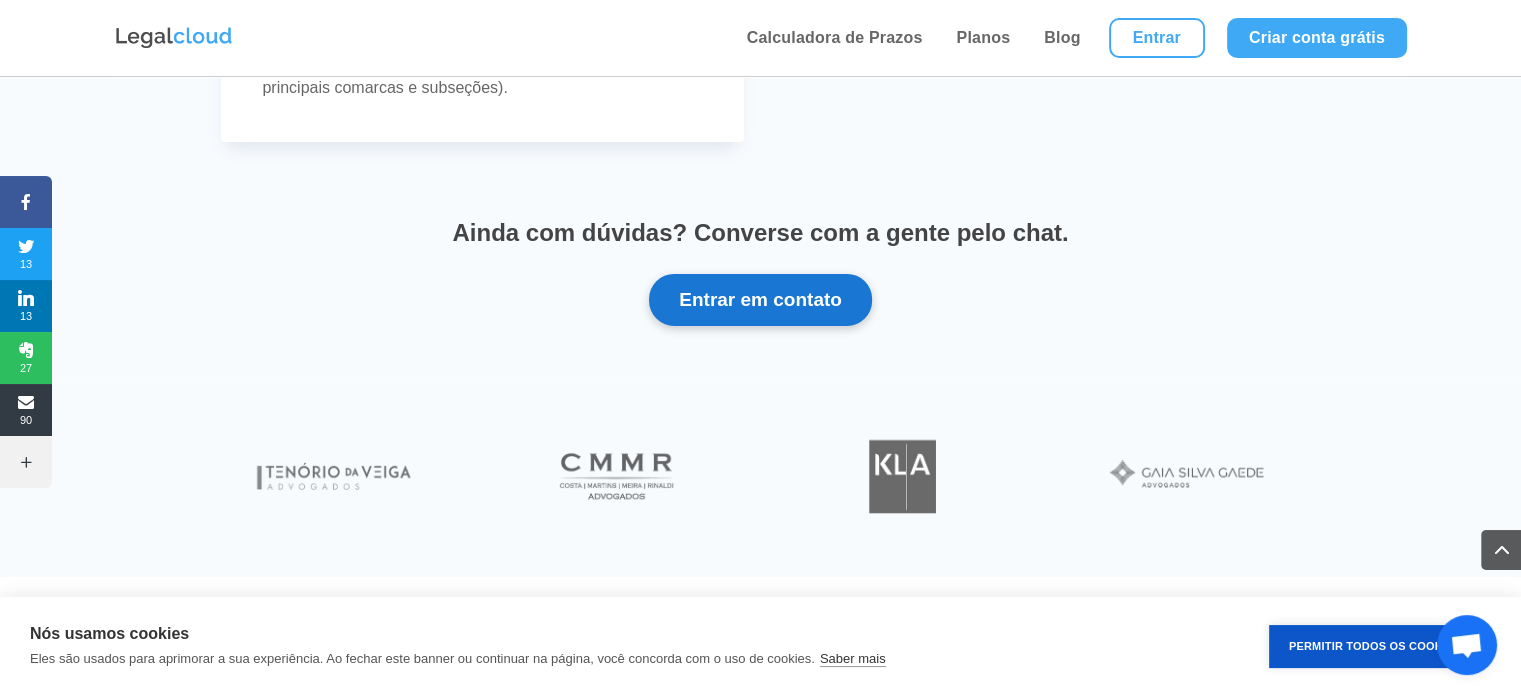 click on "Entrar em contato" at bounding box center [760, 300] 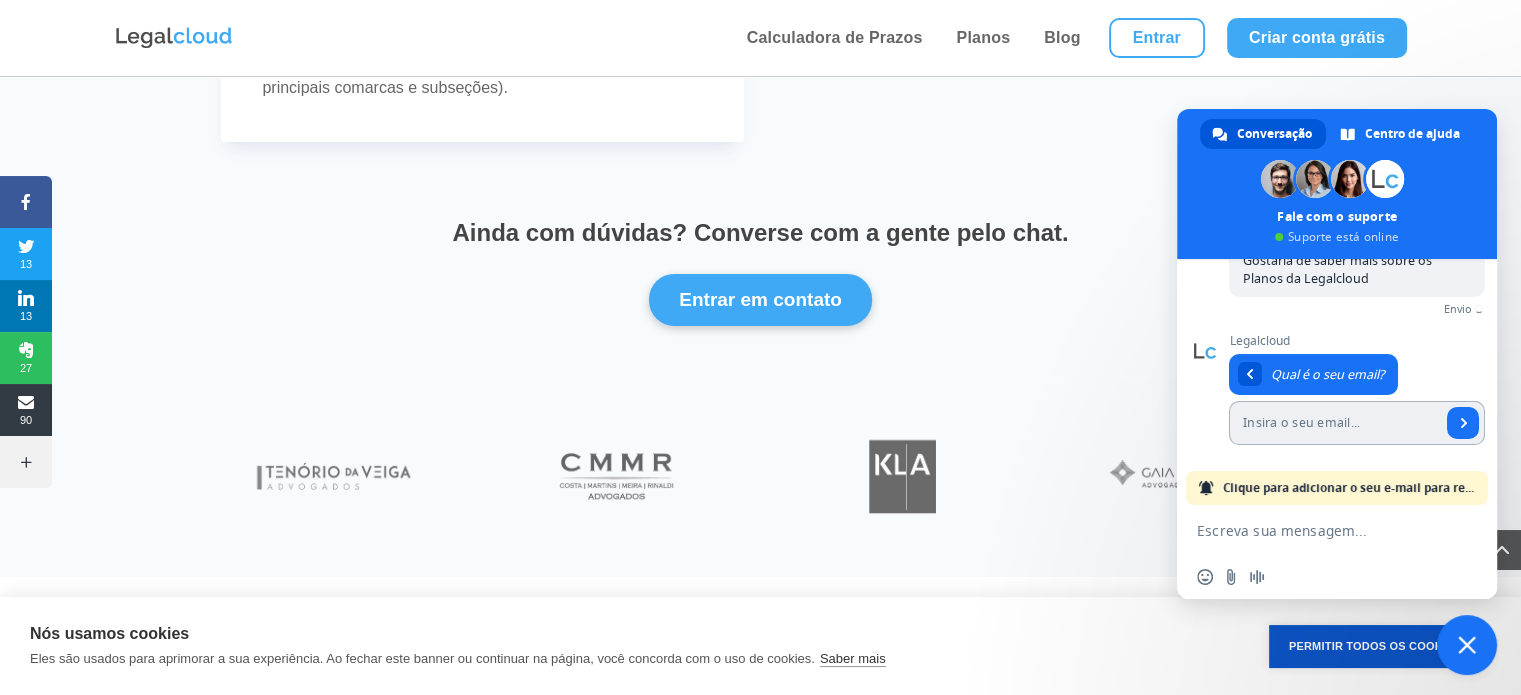 scroll, scrollTop: 133, scrollLeft: 0, axis: vertical 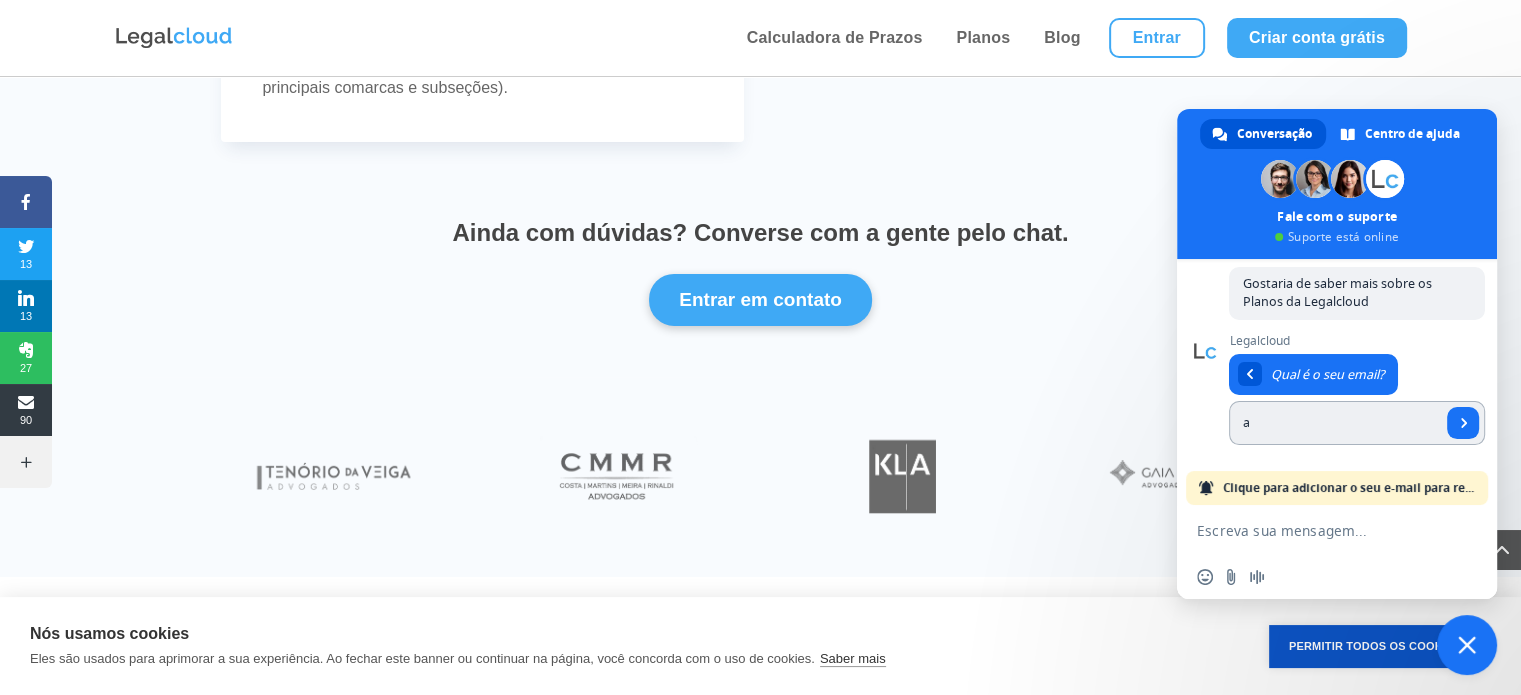 type on "advocacia.silvanasantos@gmail.com" 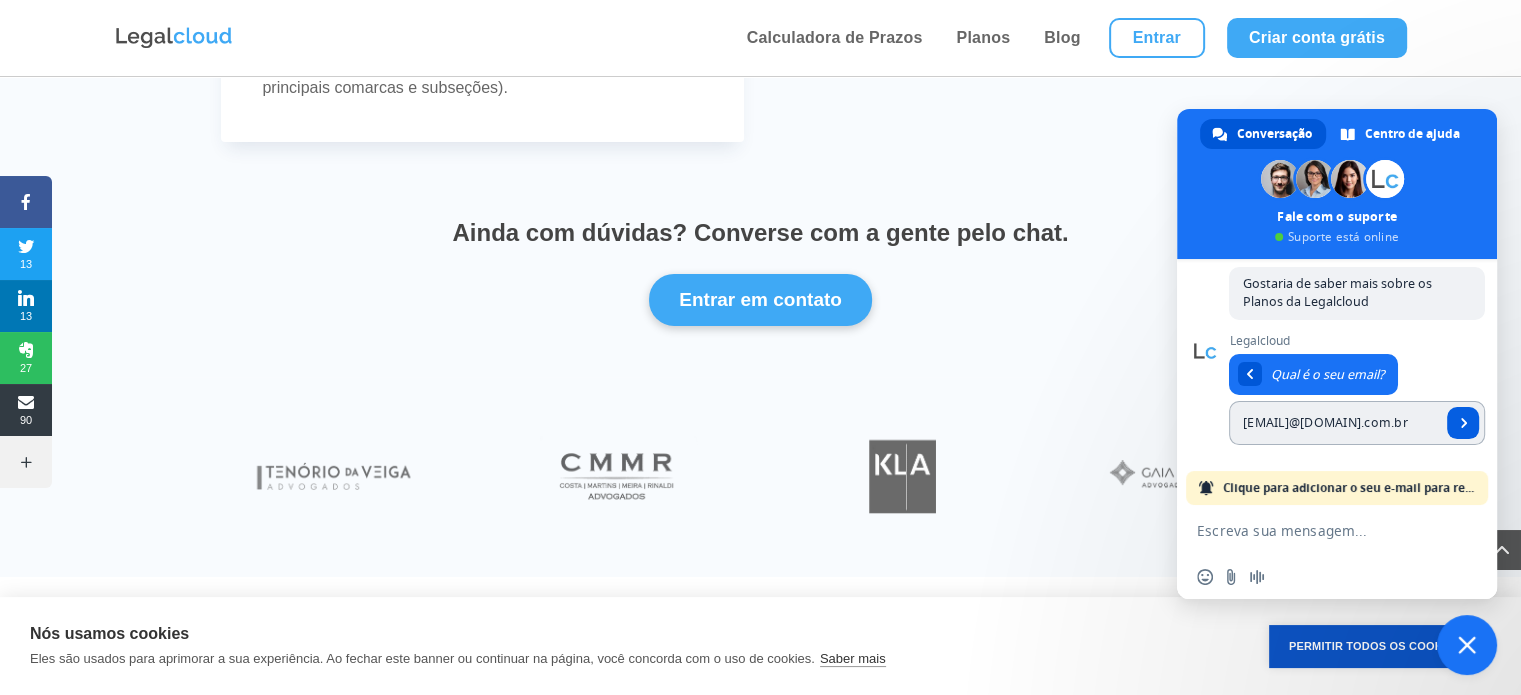 click at bounding box center [1463, 423] 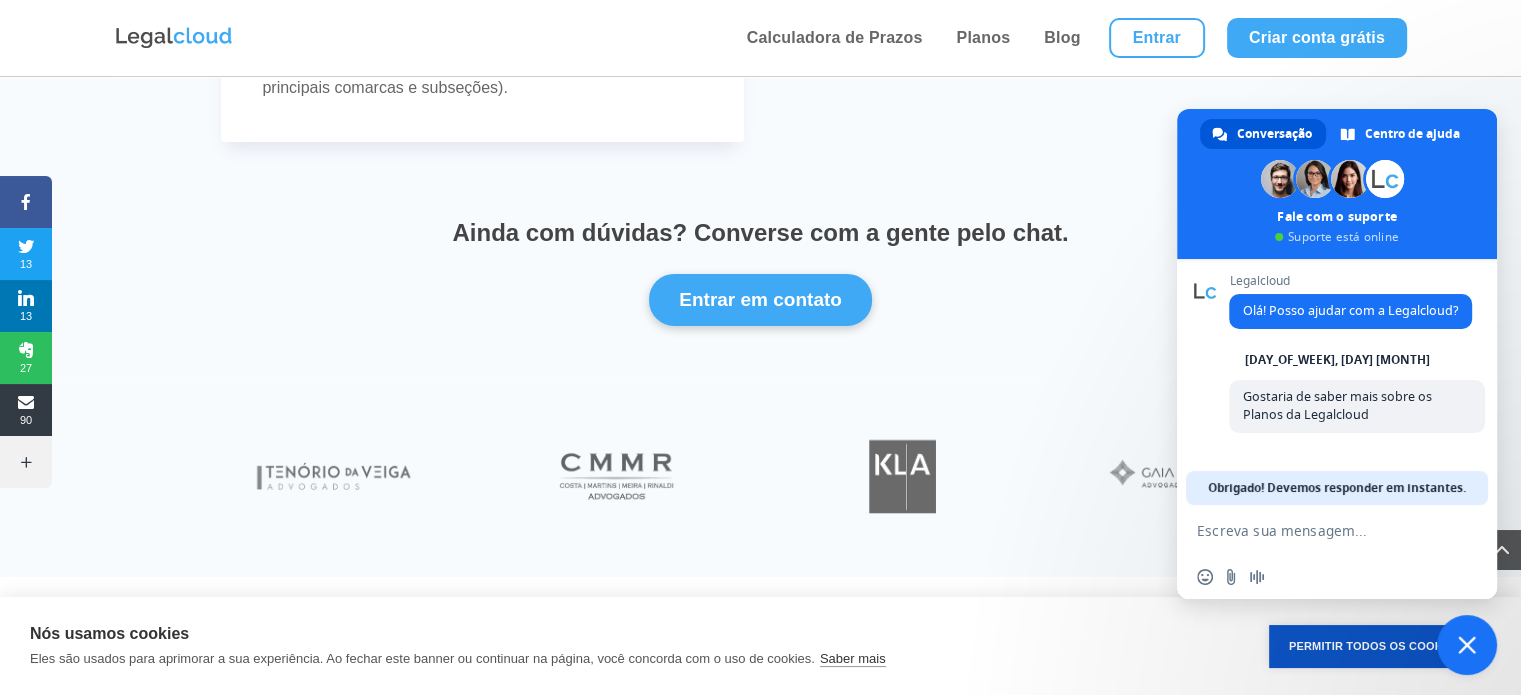 scroll, scrollTop: 4, scrollLeft: 0, axis: vertical 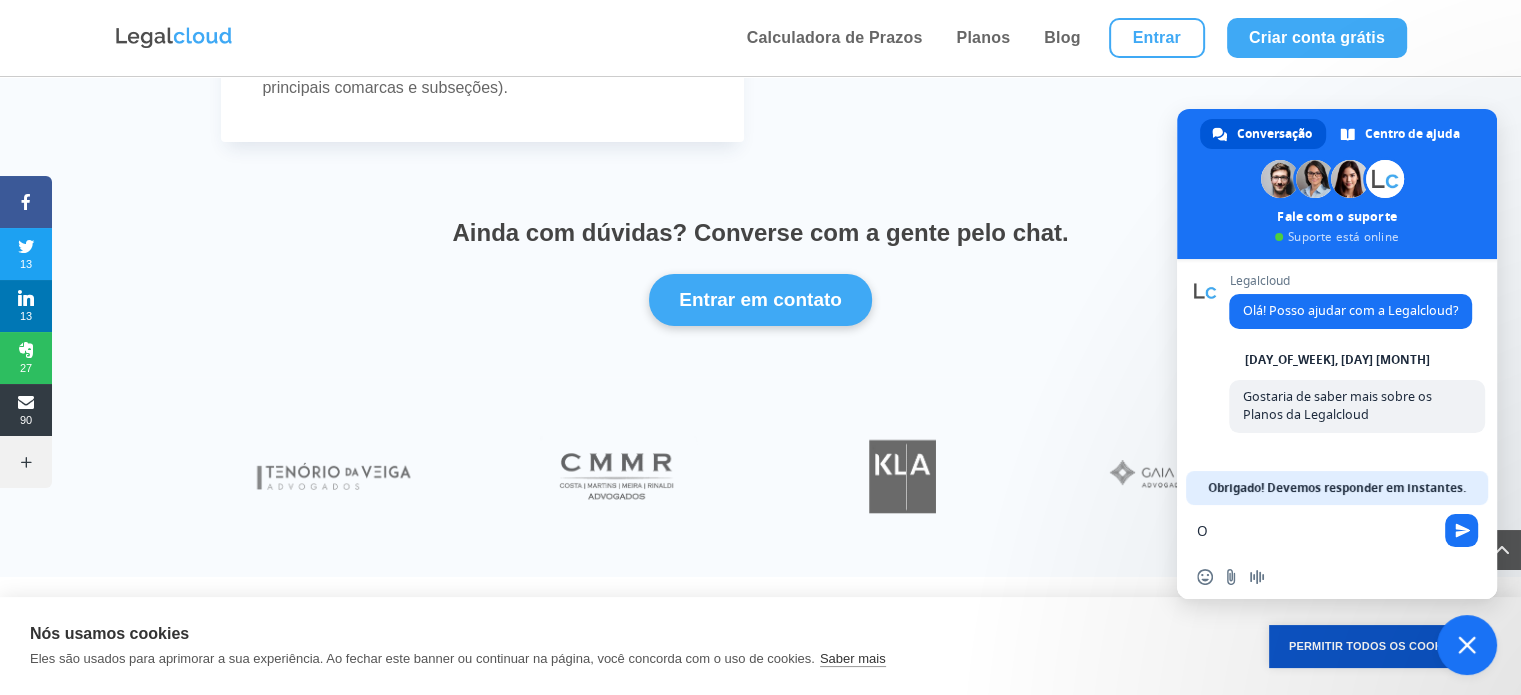 type on "O" 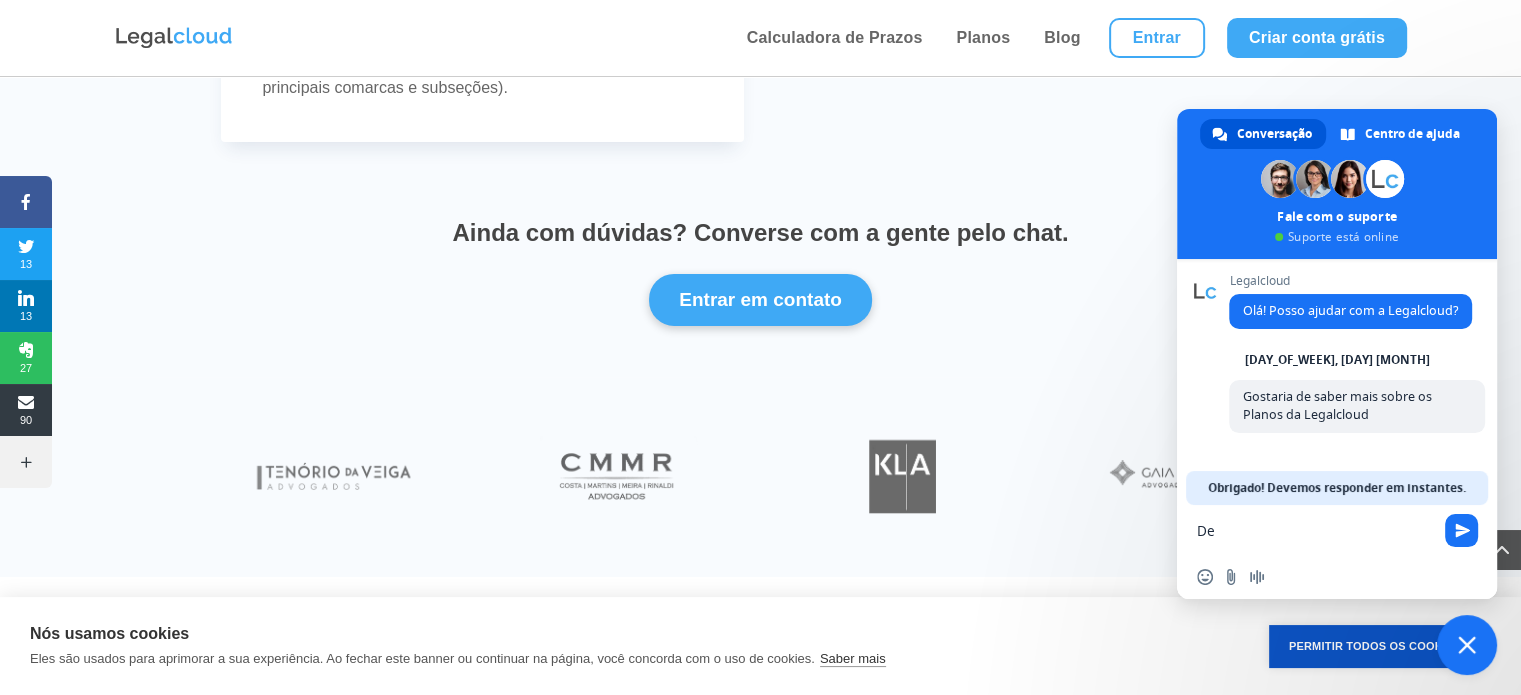 type on "D" 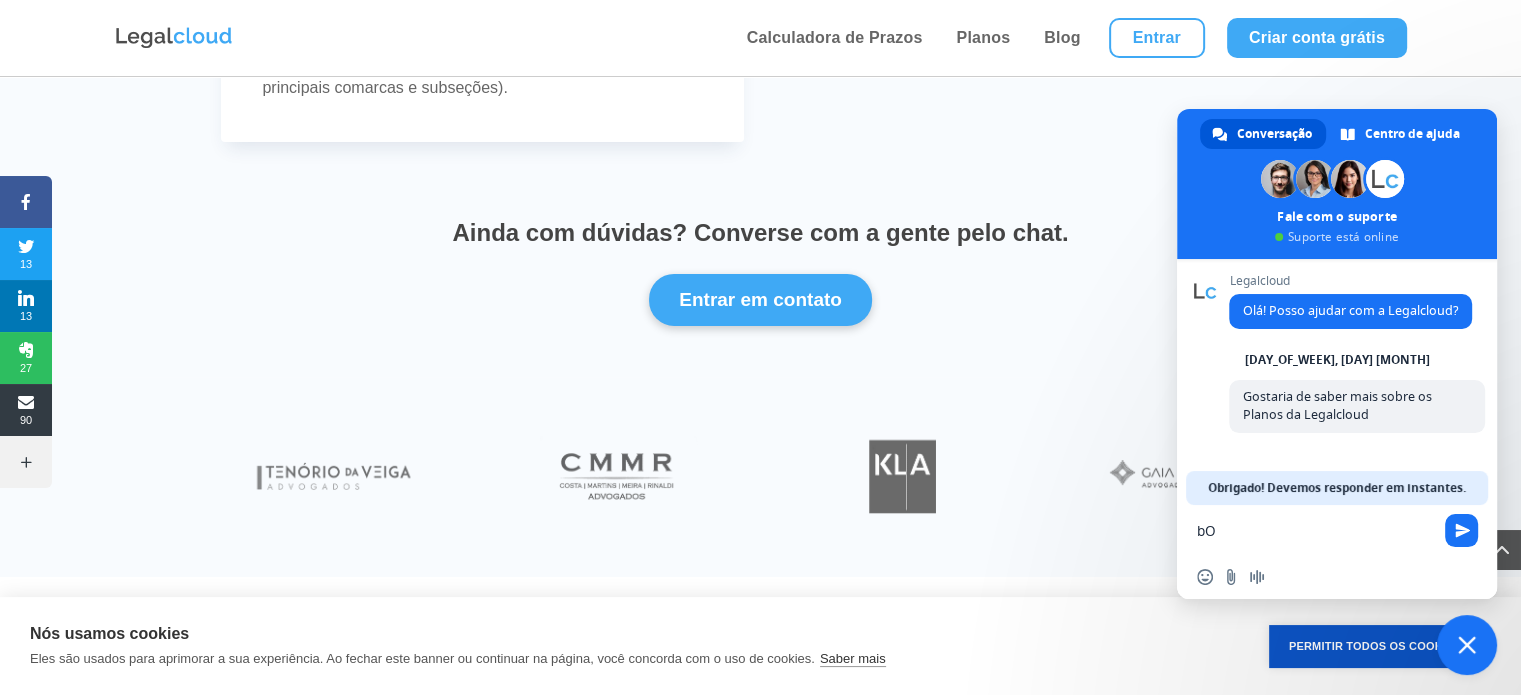 type on "b" 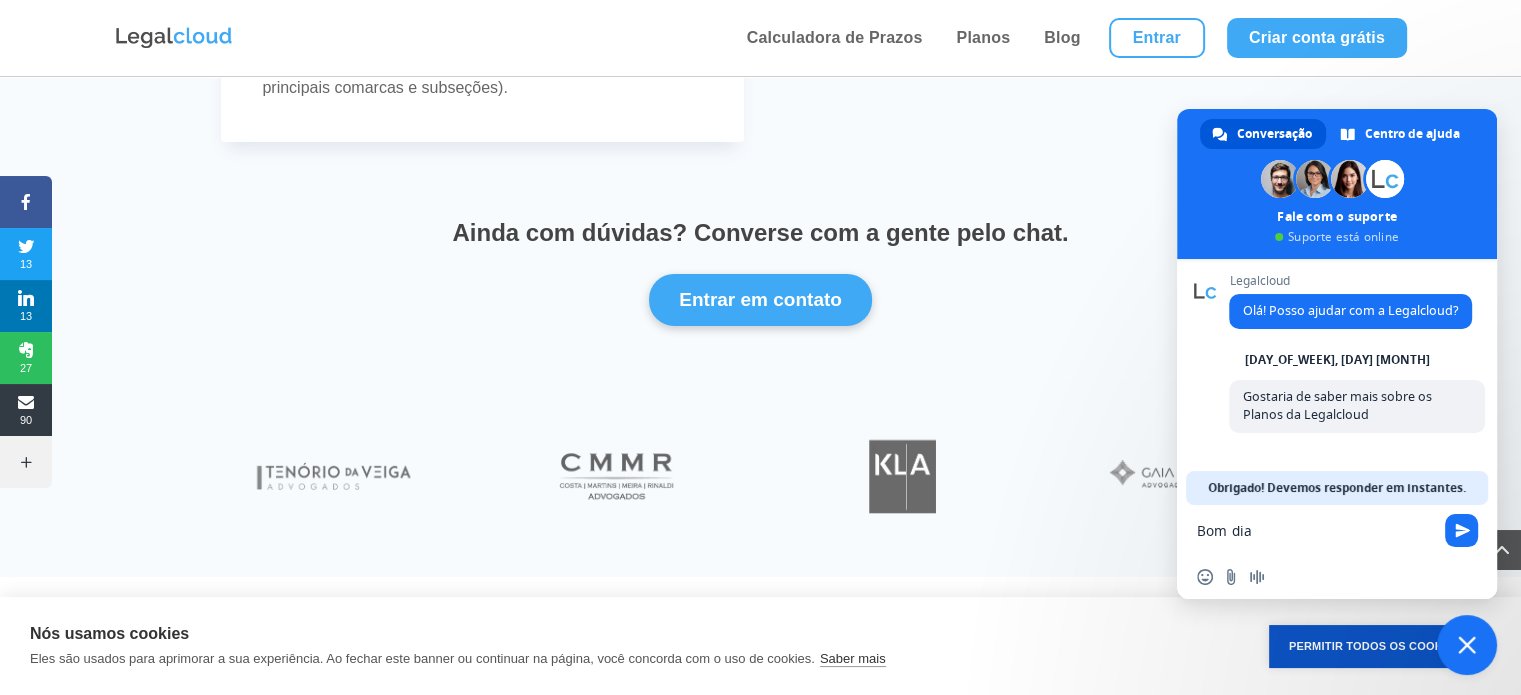 type on "Bom dia!" 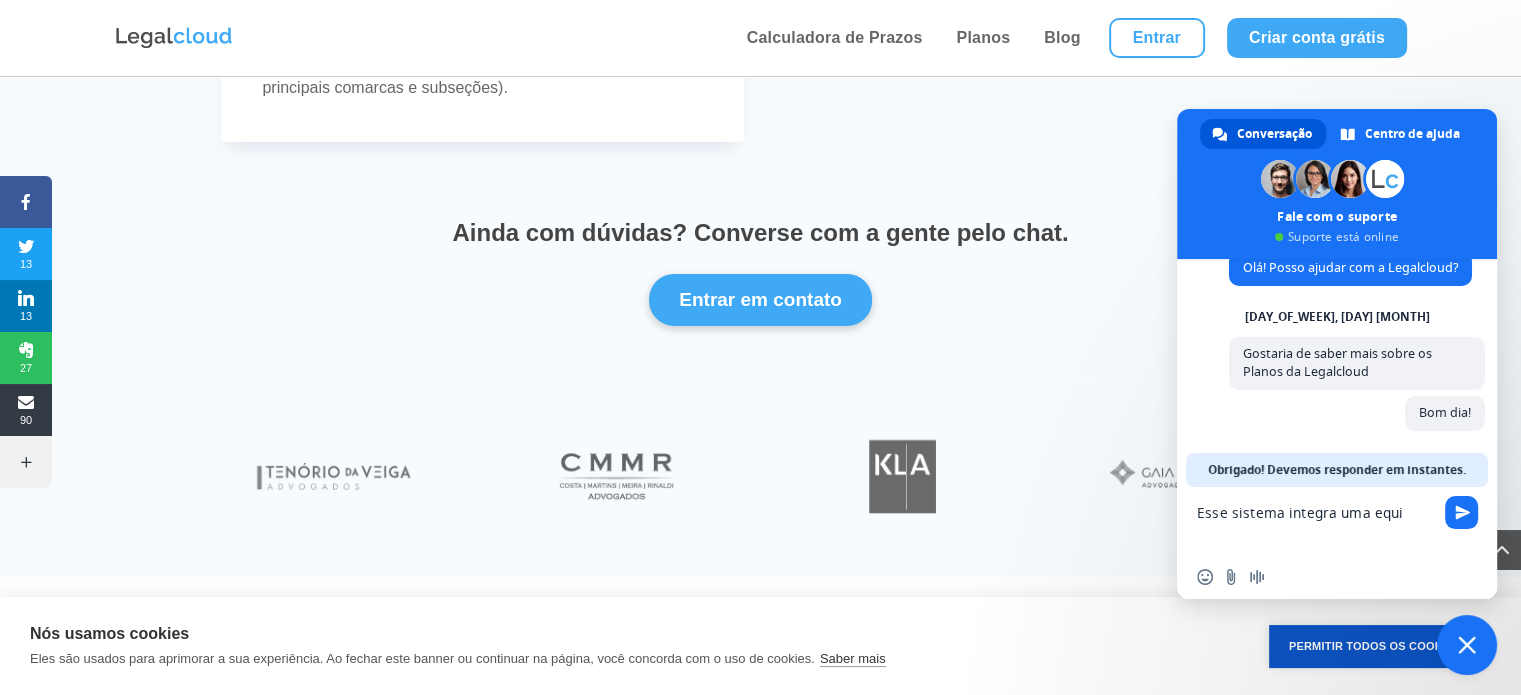scroll, scrollTop: 64, scrollLeft: 0, axis: vertical 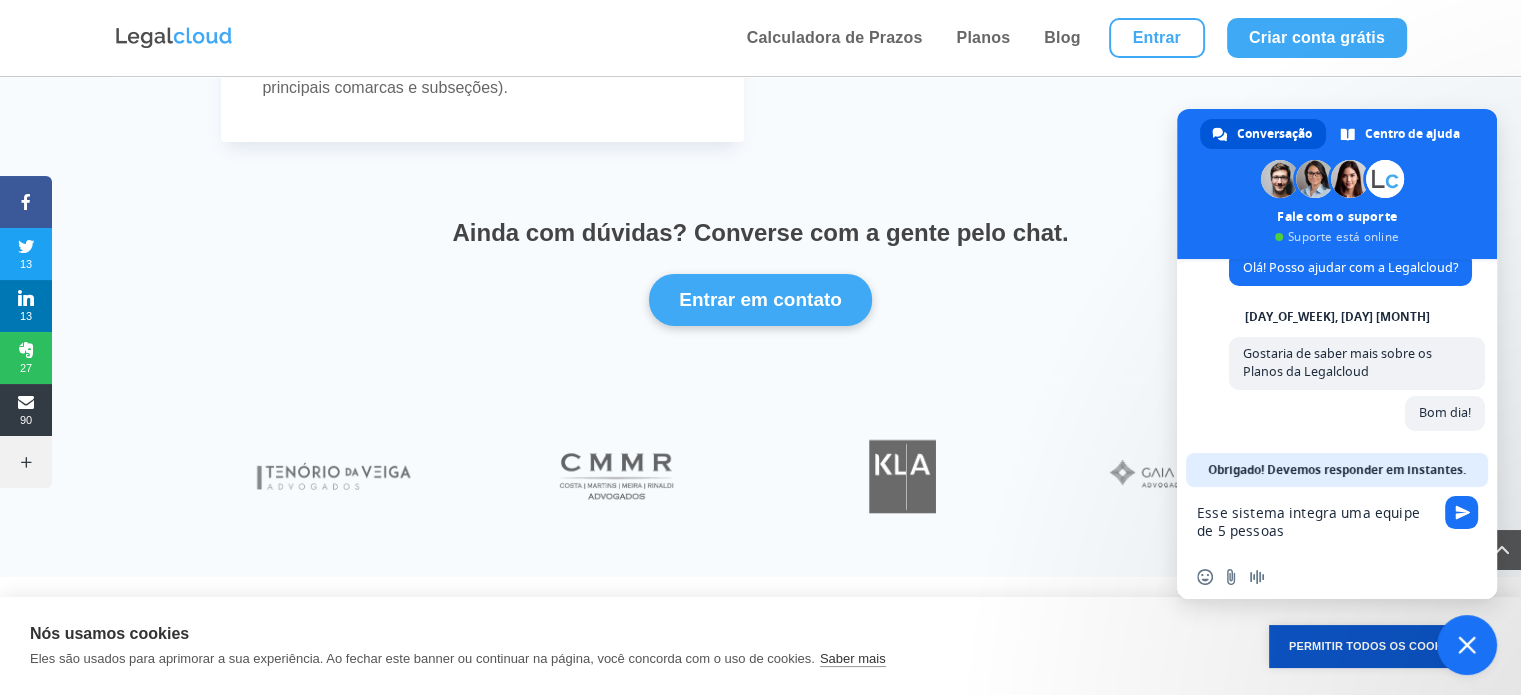 type on "Esse sistema integra uma equipe de 5 pessoas?" 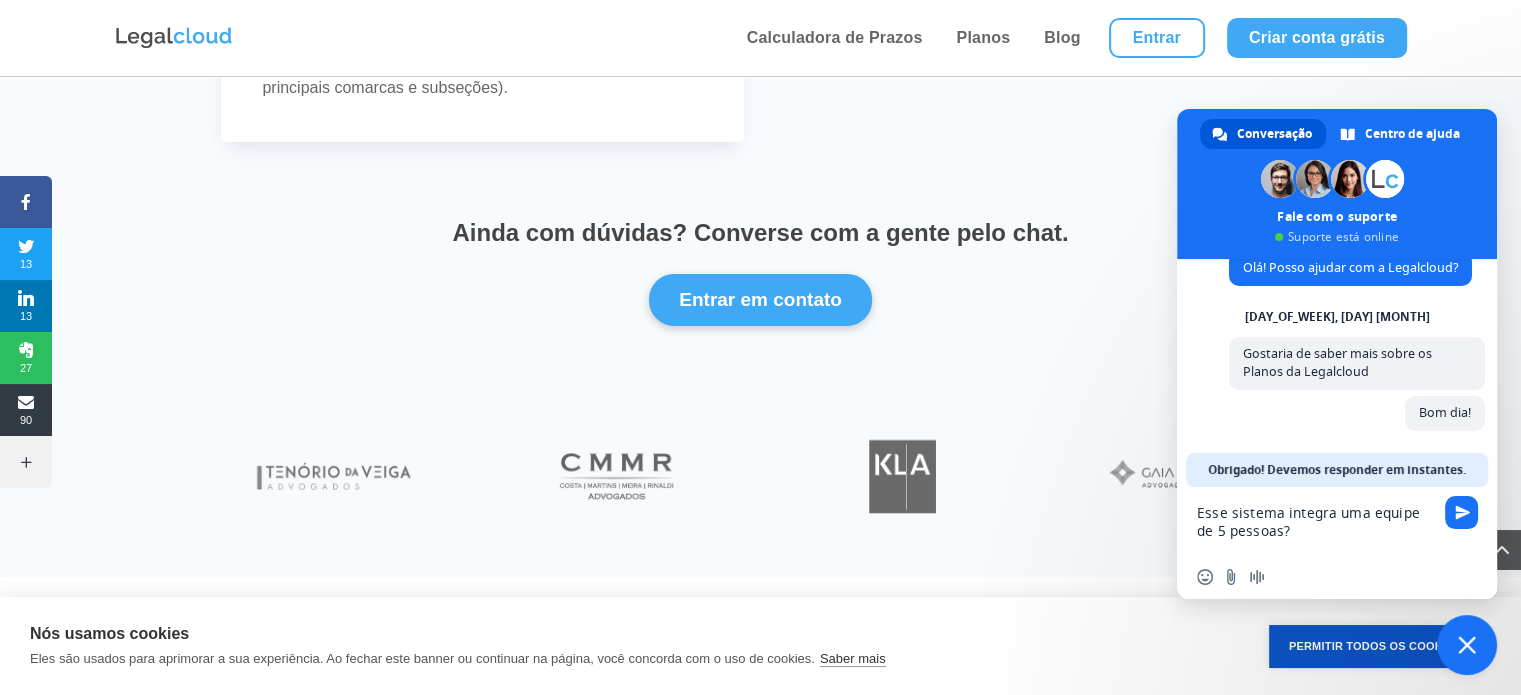 type 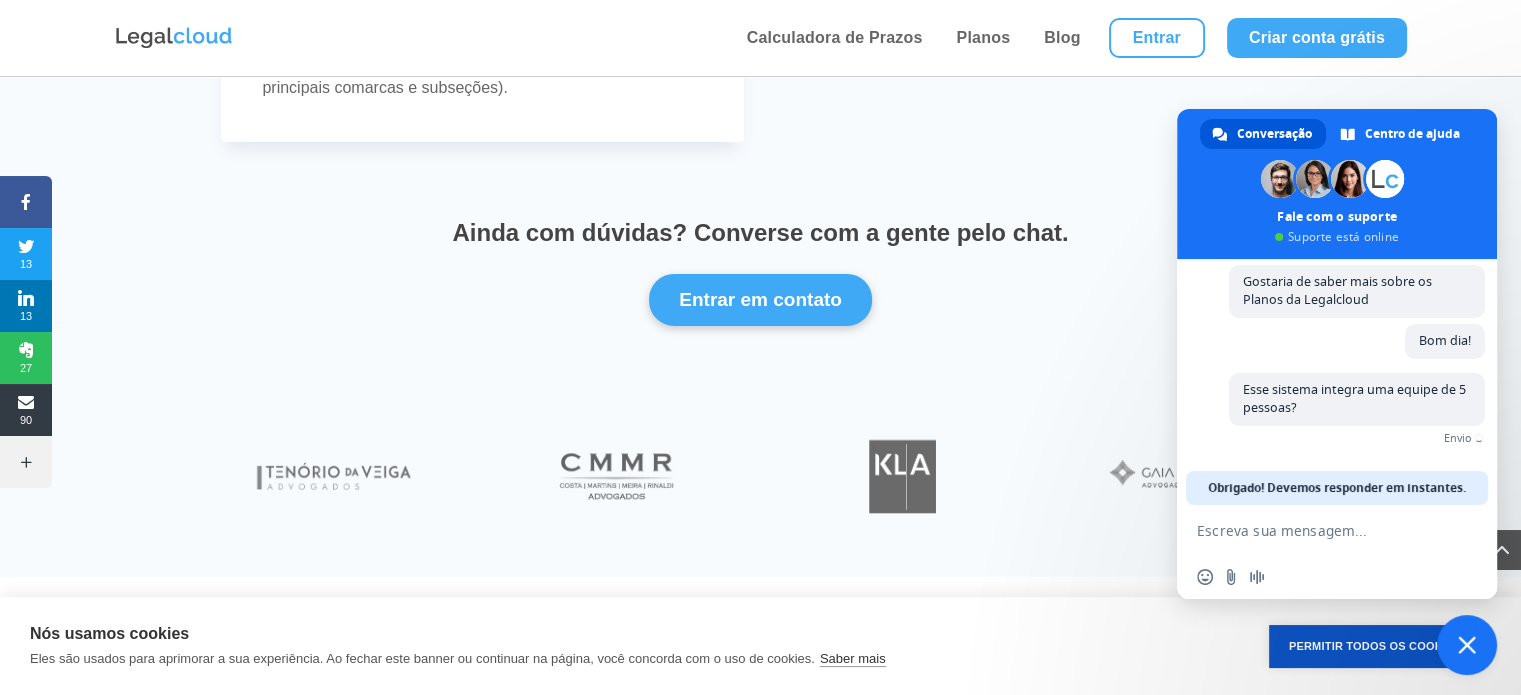 scroll, scrollTop: 107, scrollLeft: 0, axis: vertical 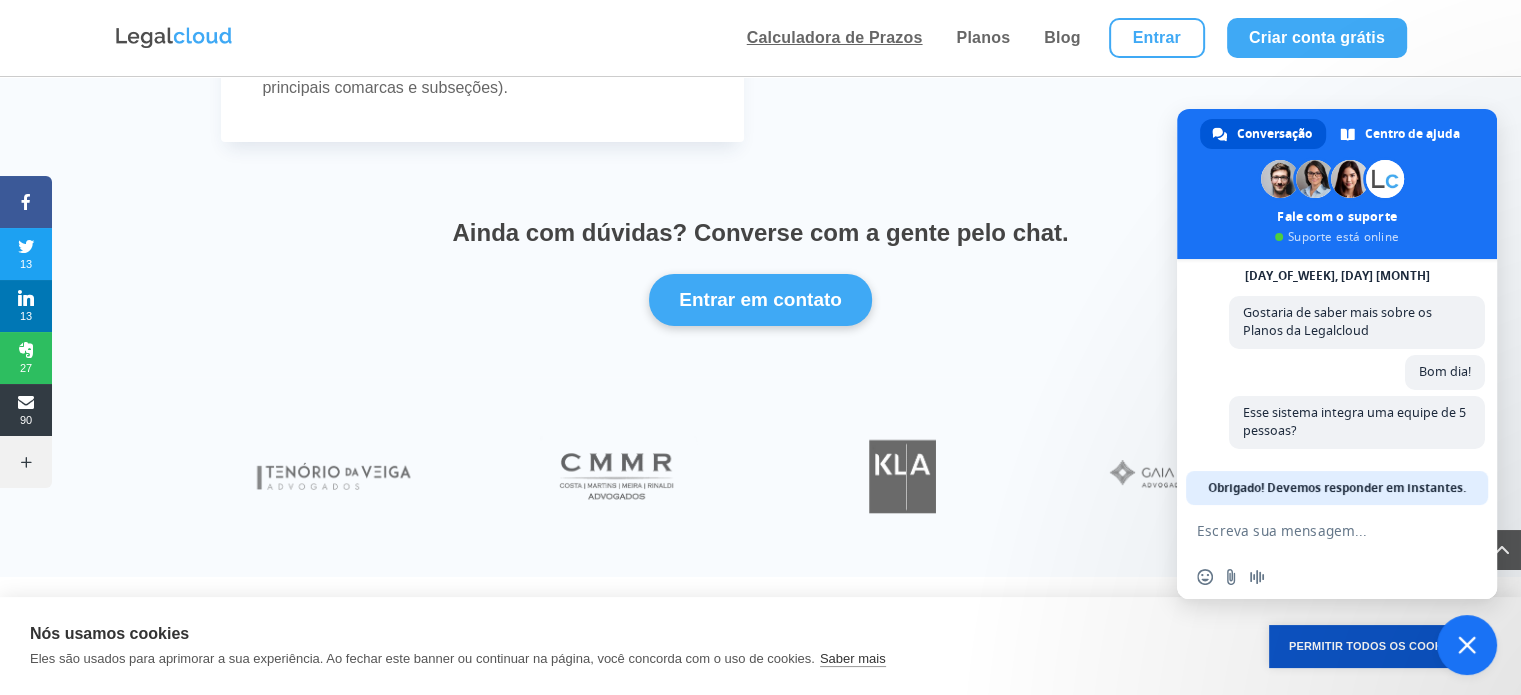 click on "Calculadora de Prazos" at bounding box center (835, 38) 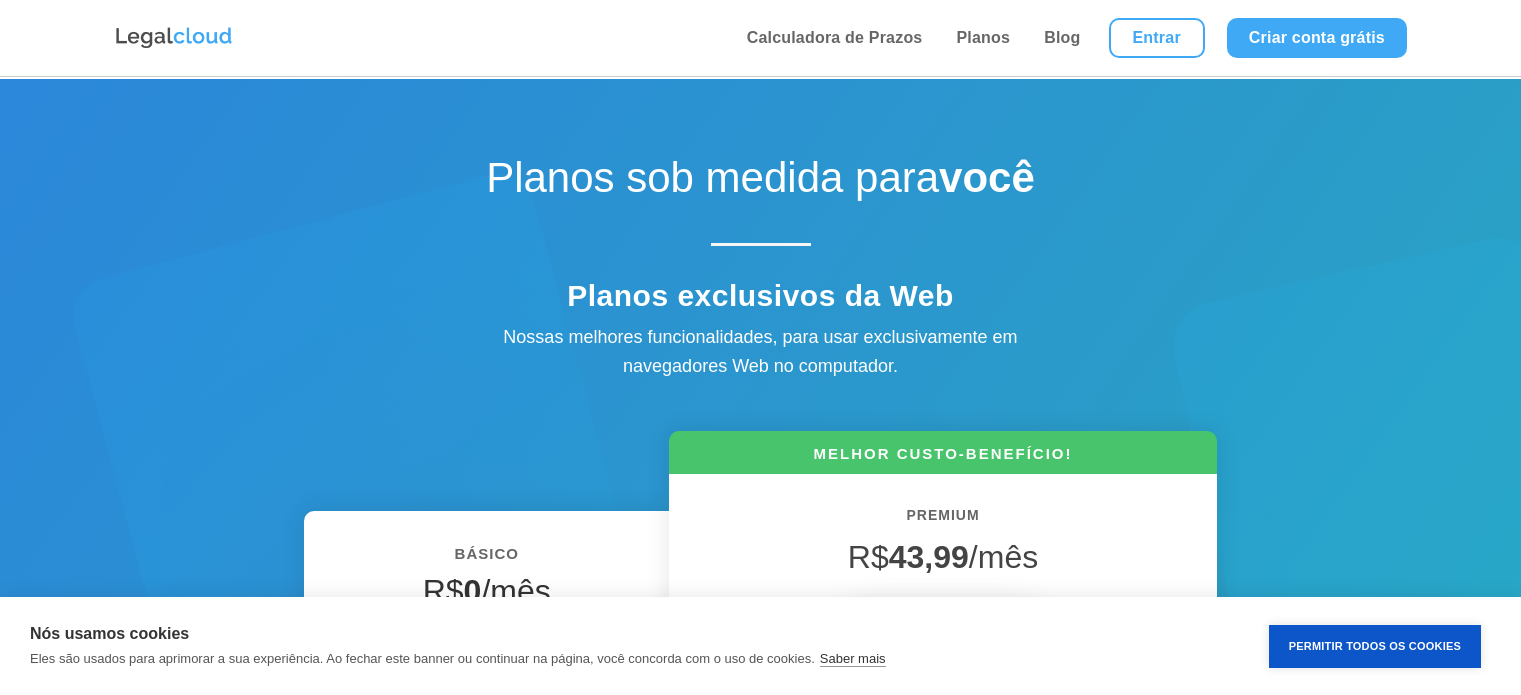 scroll, scrollTop: 0, scrollLeft: 0, axis: both 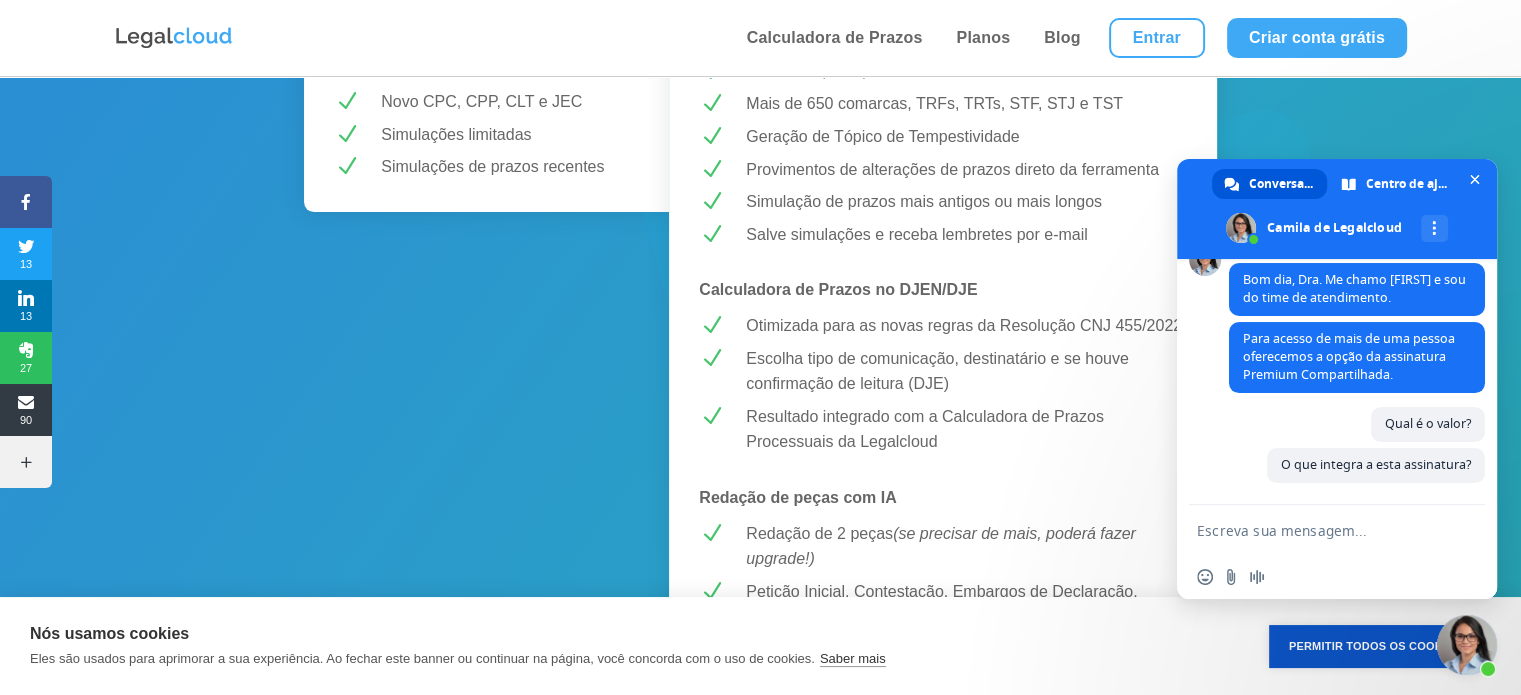 drag, startPoint x: 1516, startPoint y: 103, endPoint x: 1516, endPoint y: 89, distance: 14 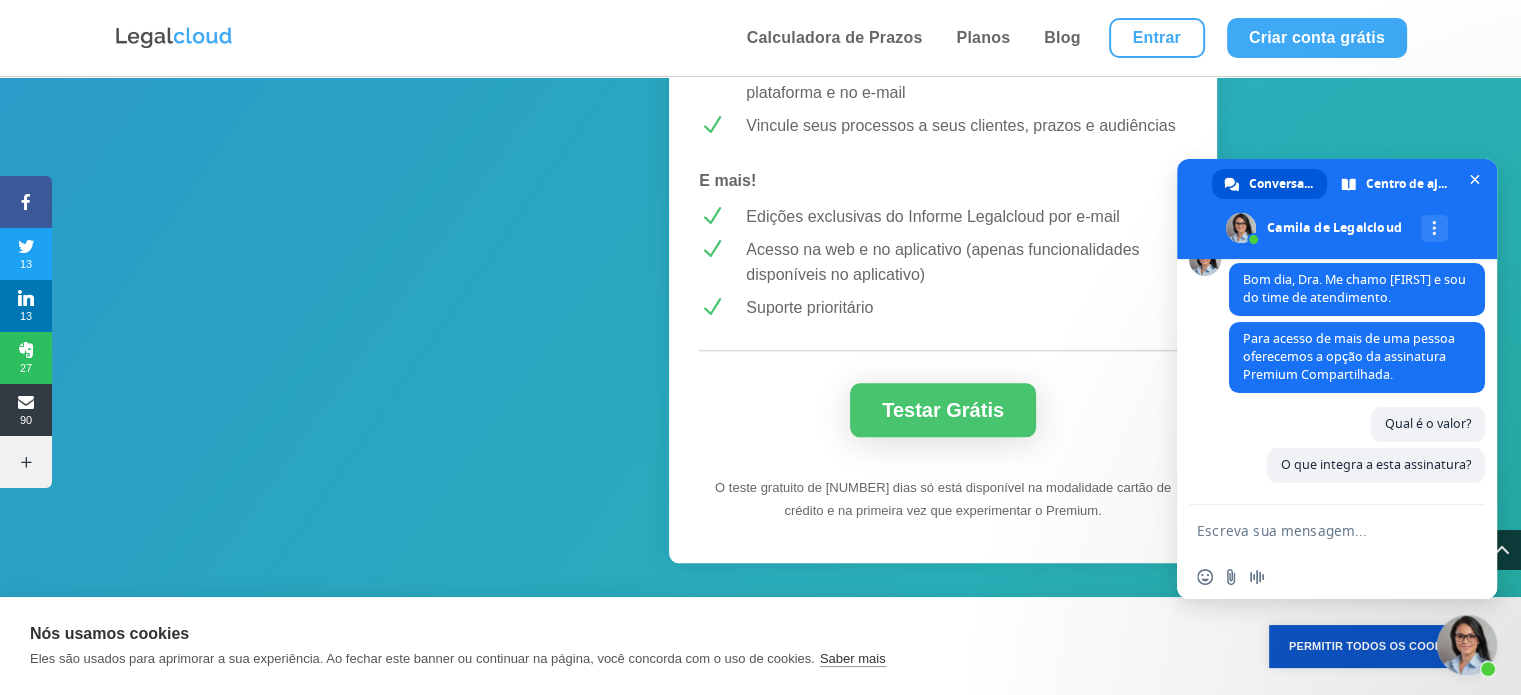 scroll, scrollTop: 1928, scrollLeft: 0, axis: vertical 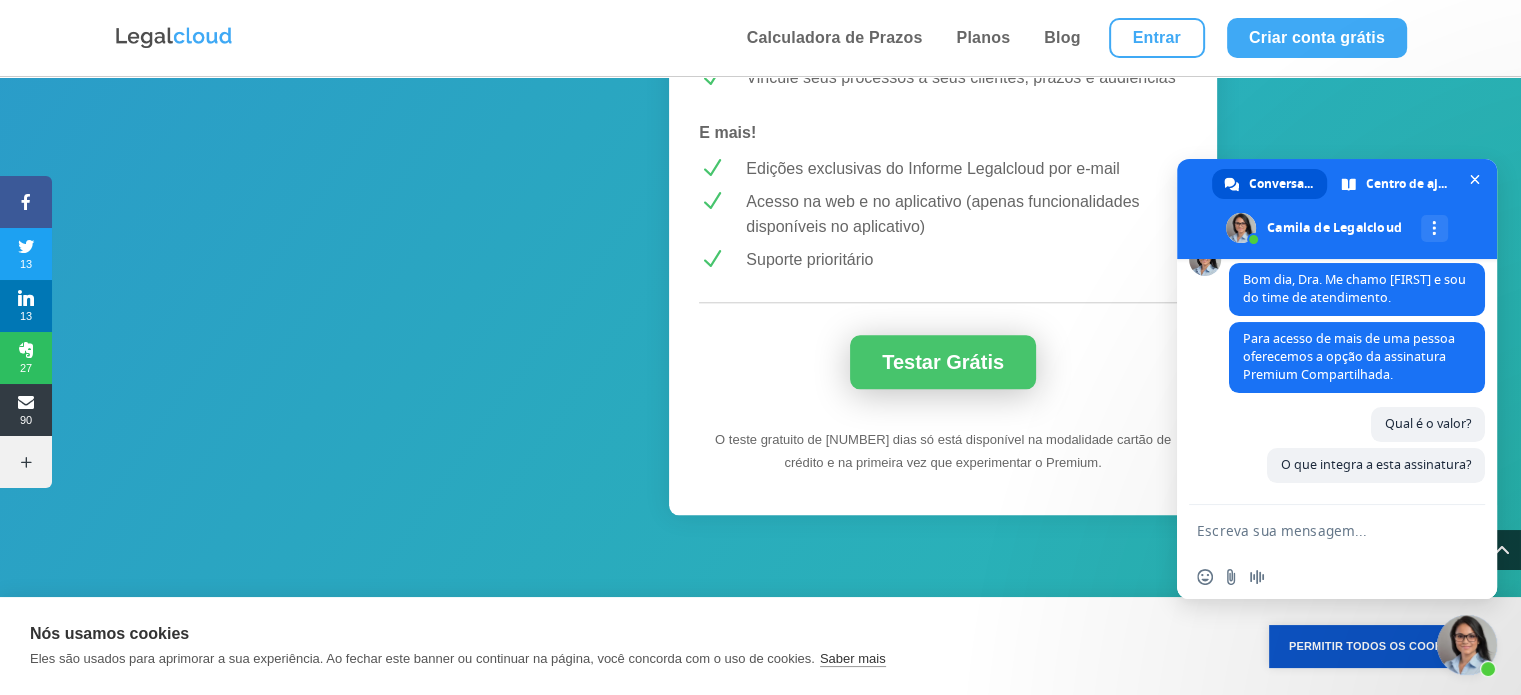 click on "Testar Grátis" at bounding box center (943, 362) 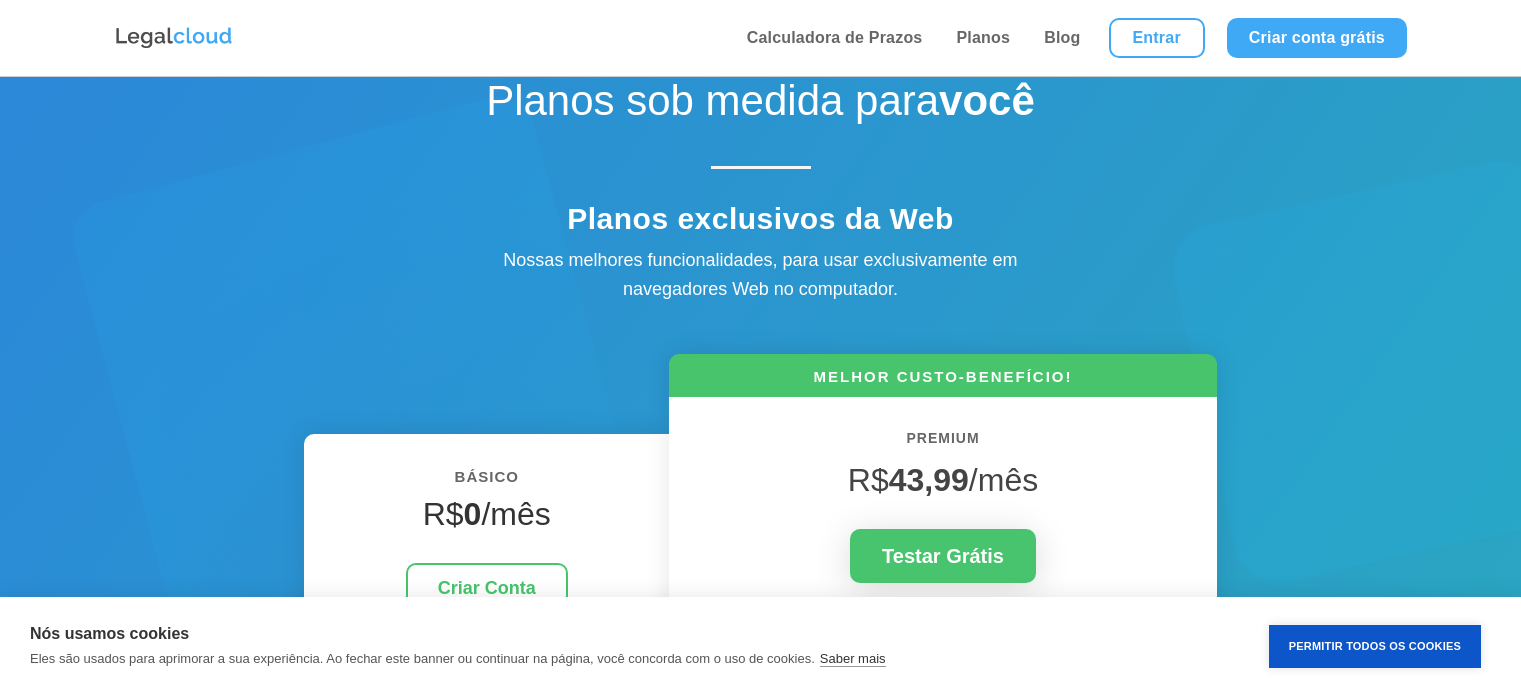 scroll, scrollTop: 1928, scrollLeft: 0, axis: vertical 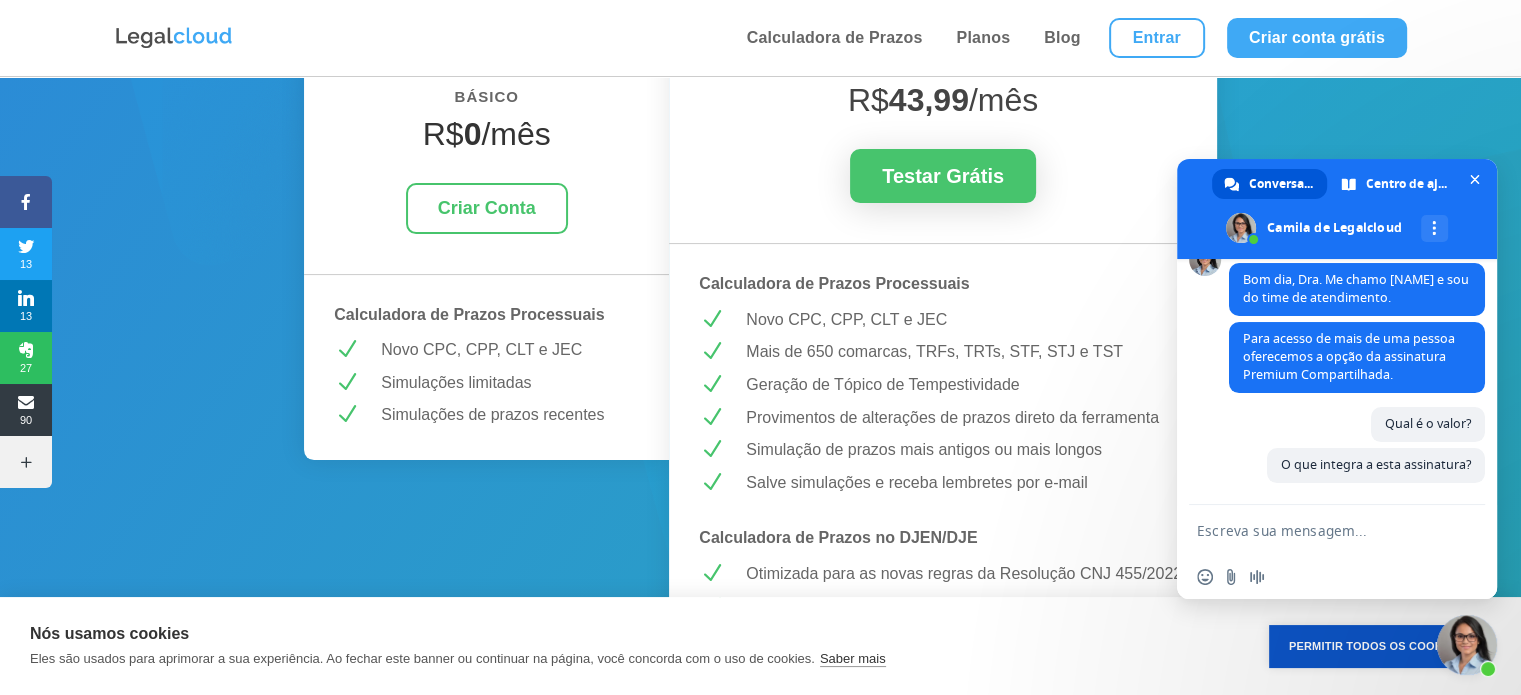 click at bounding box center (1317, 530) 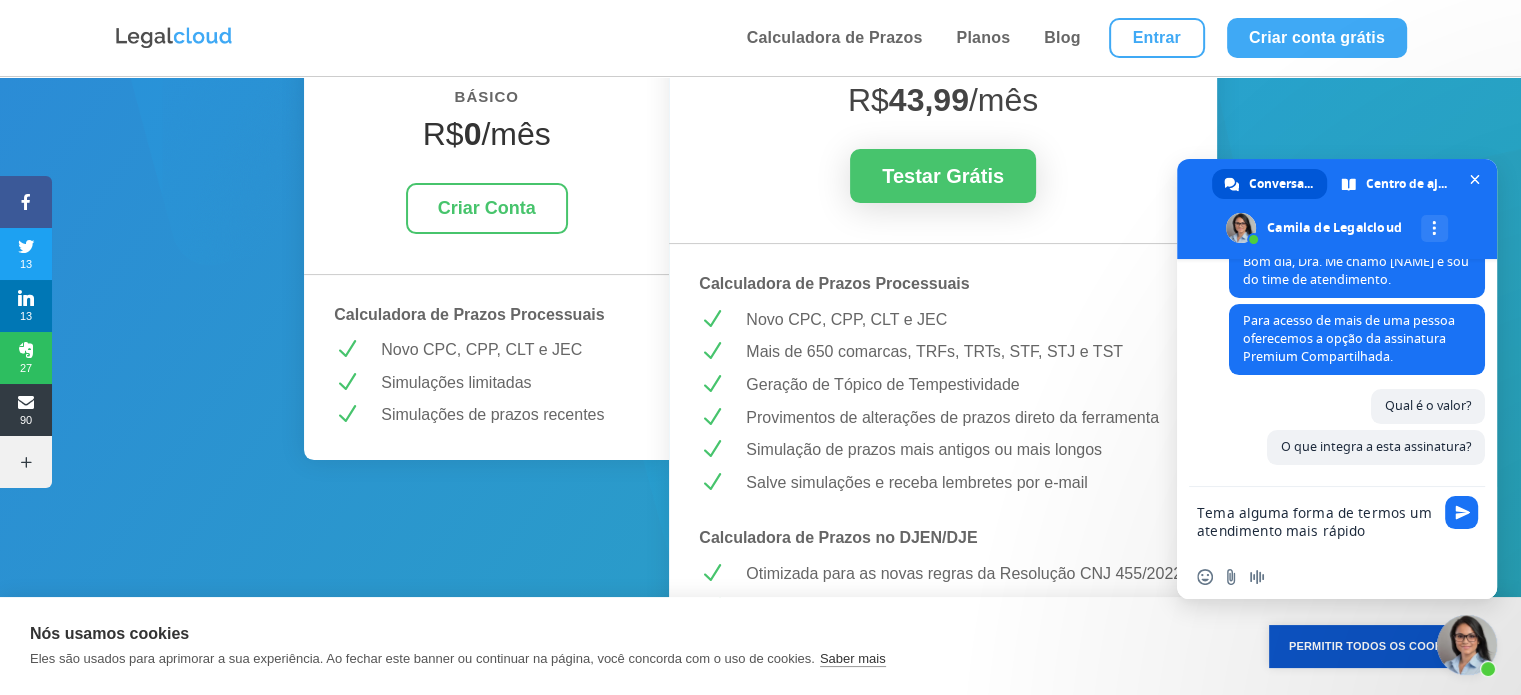 type on "Tema alguma forma de termos um atendimento mais rápido?" 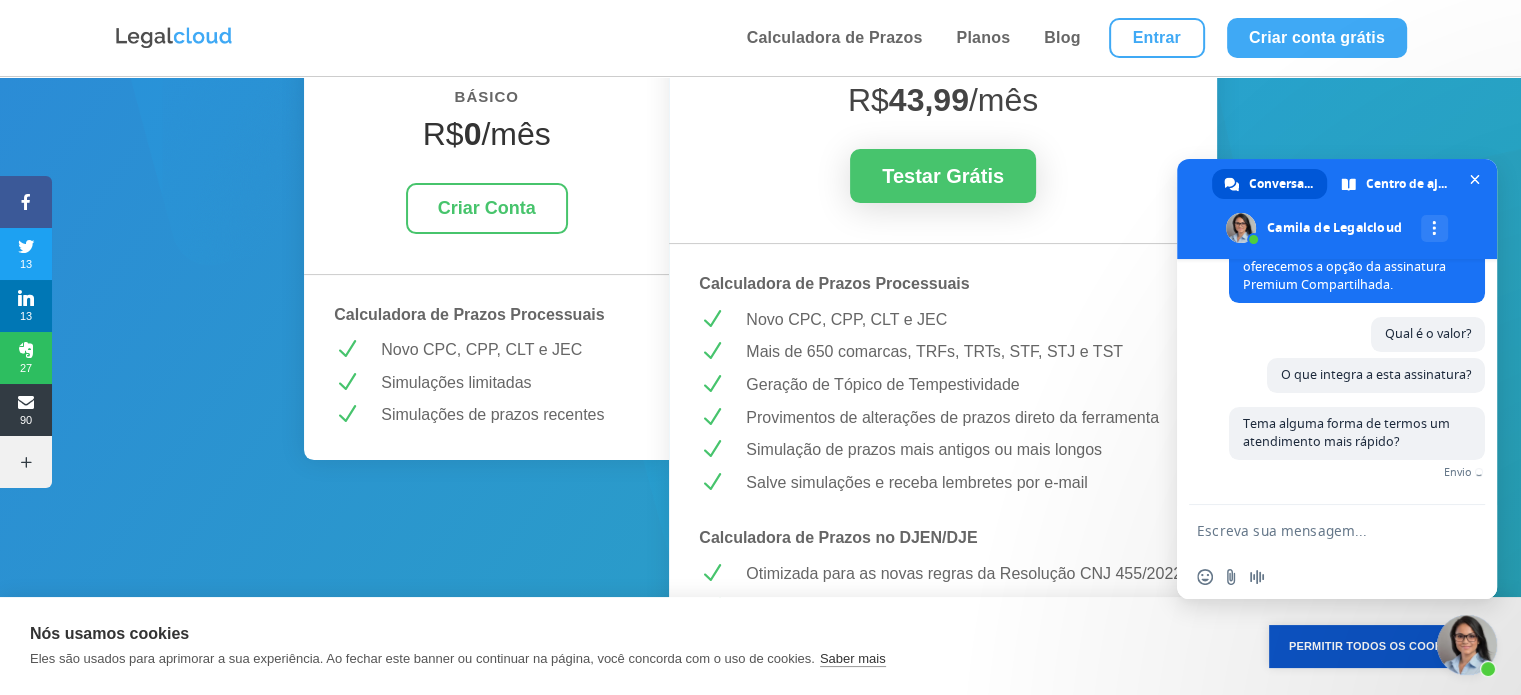 scroll, scrollTop: 393, scrollLeft: 0, axis: vertical 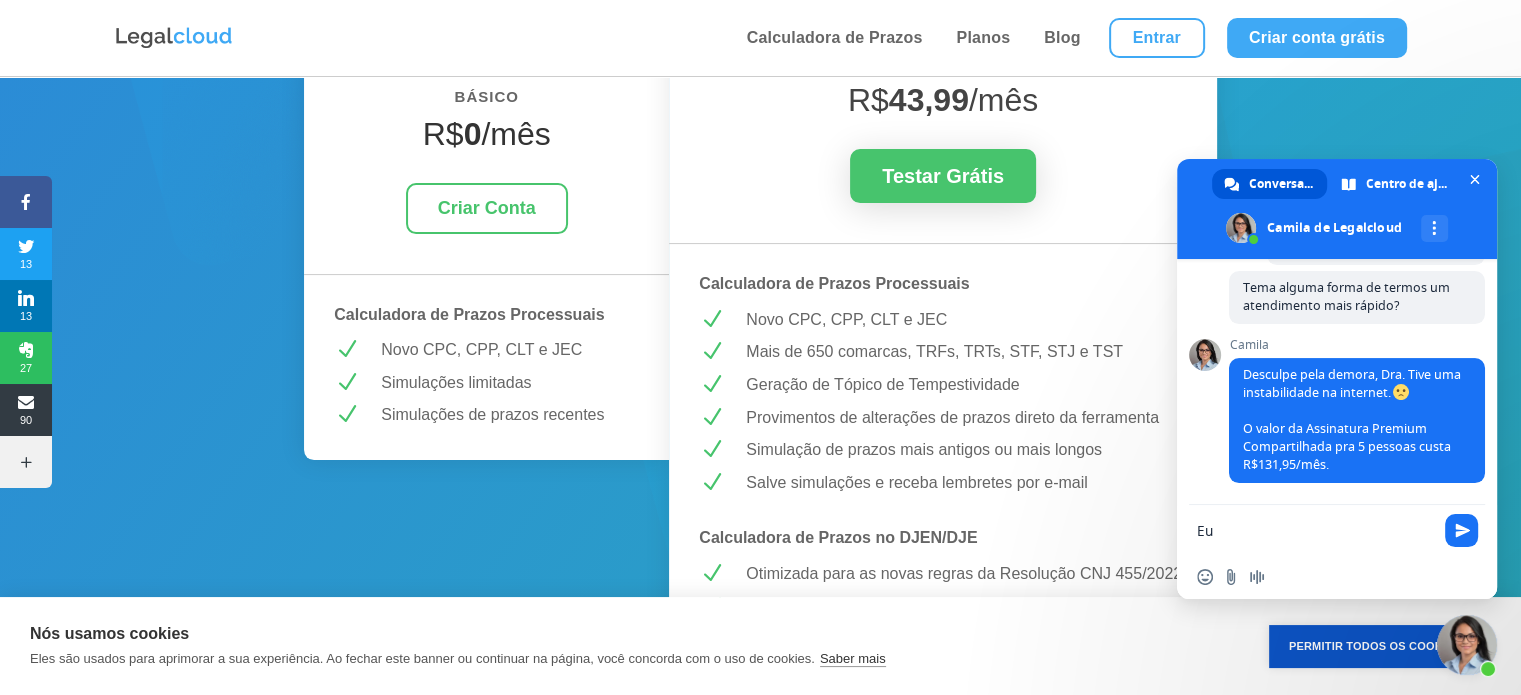 type on "E" 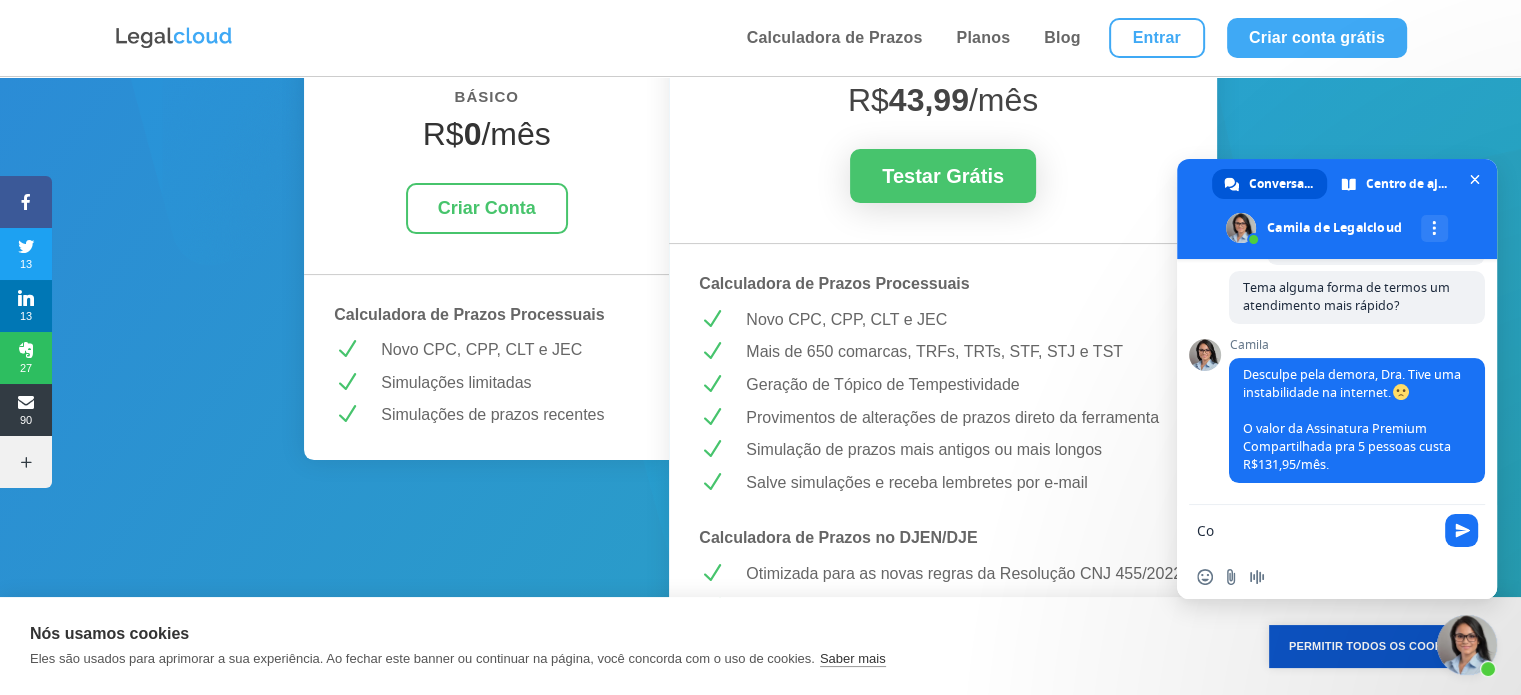 type on "C" 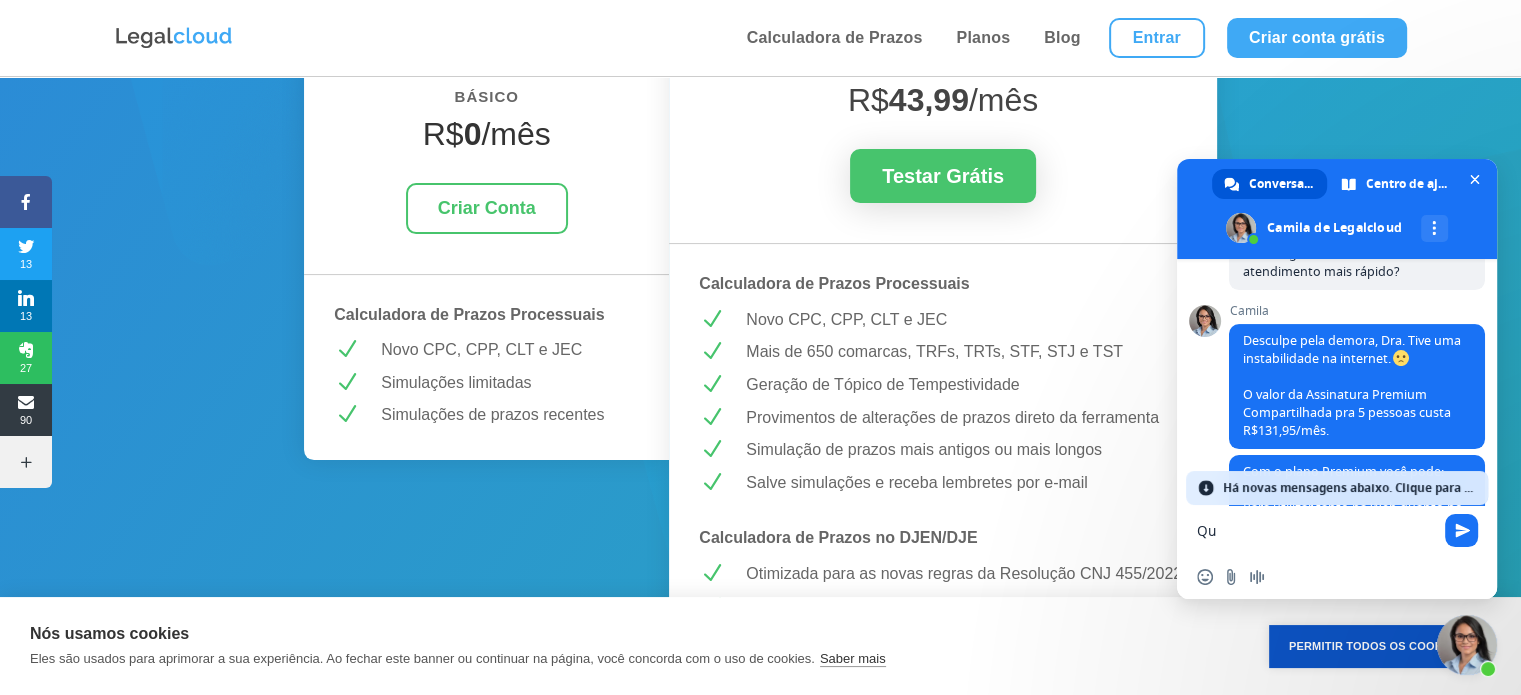 type on "Q" 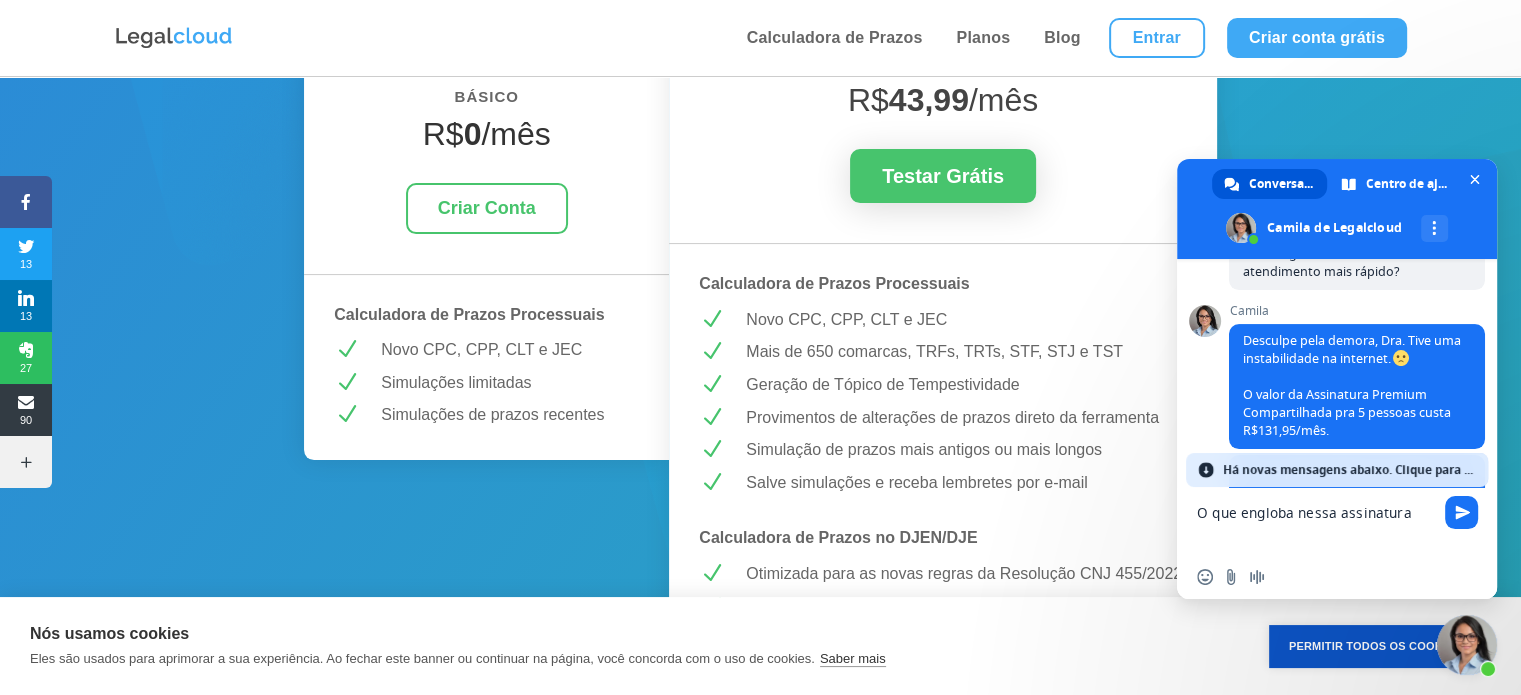 type on "O que engloba nessa assinatura?" 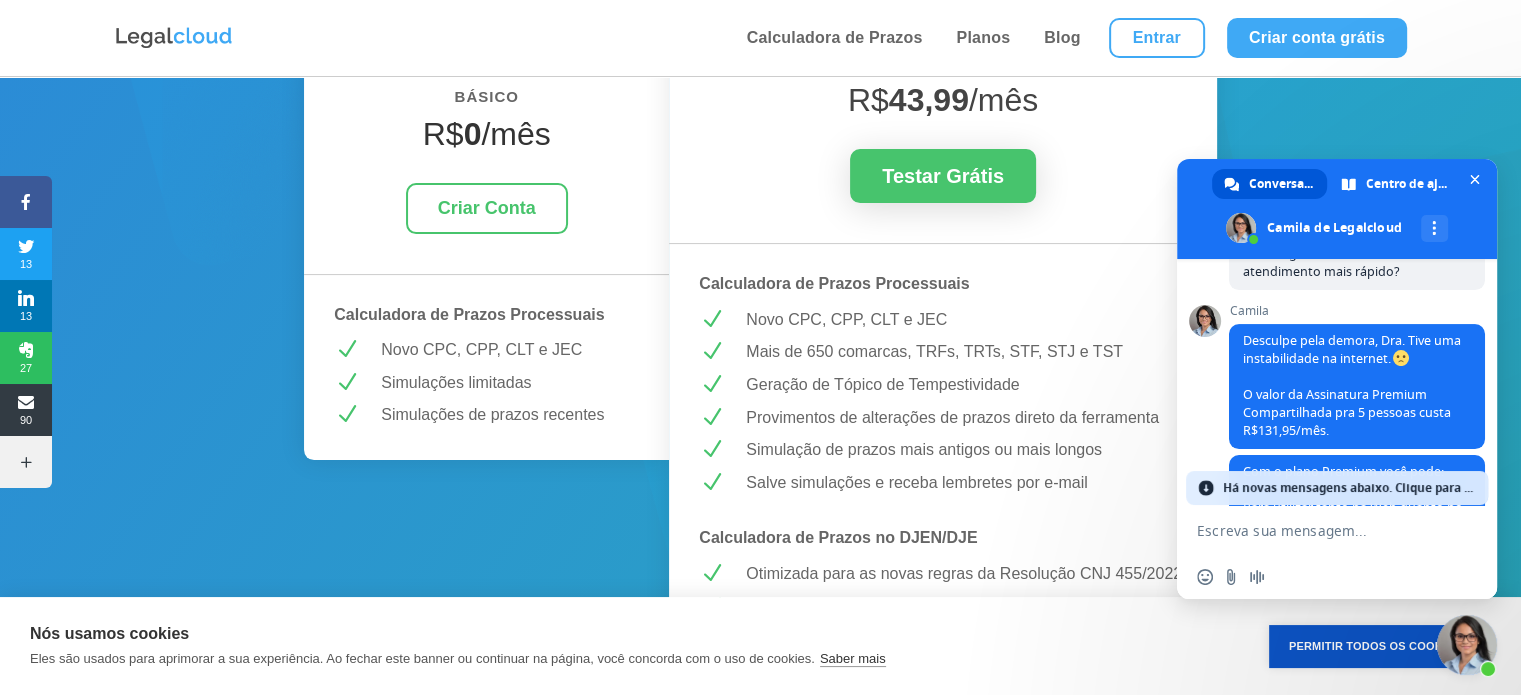 click on "Há novas mensagens abaixo. Clique para ver." at bounding box center [1350, 488] 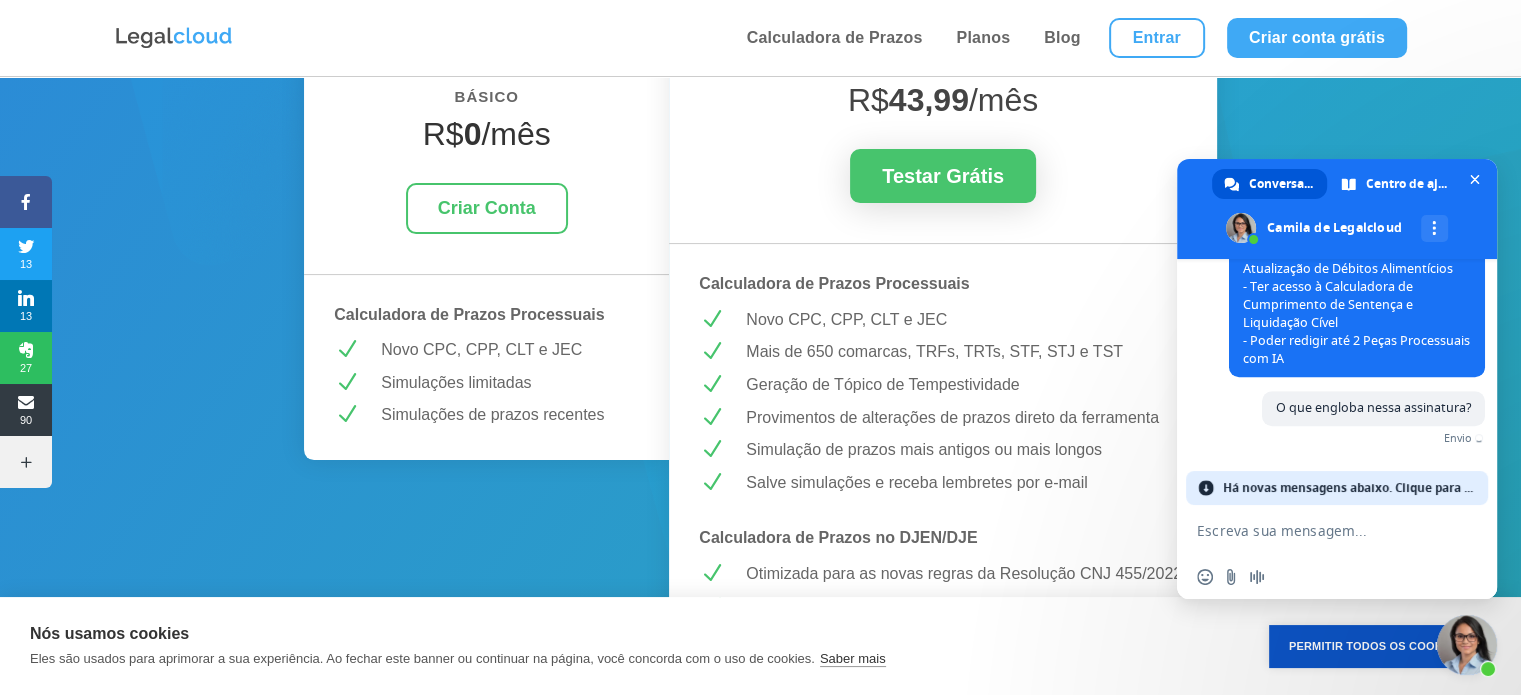 scroll, scrollTop: 1419, scrollLeft: 0, axis: vertical 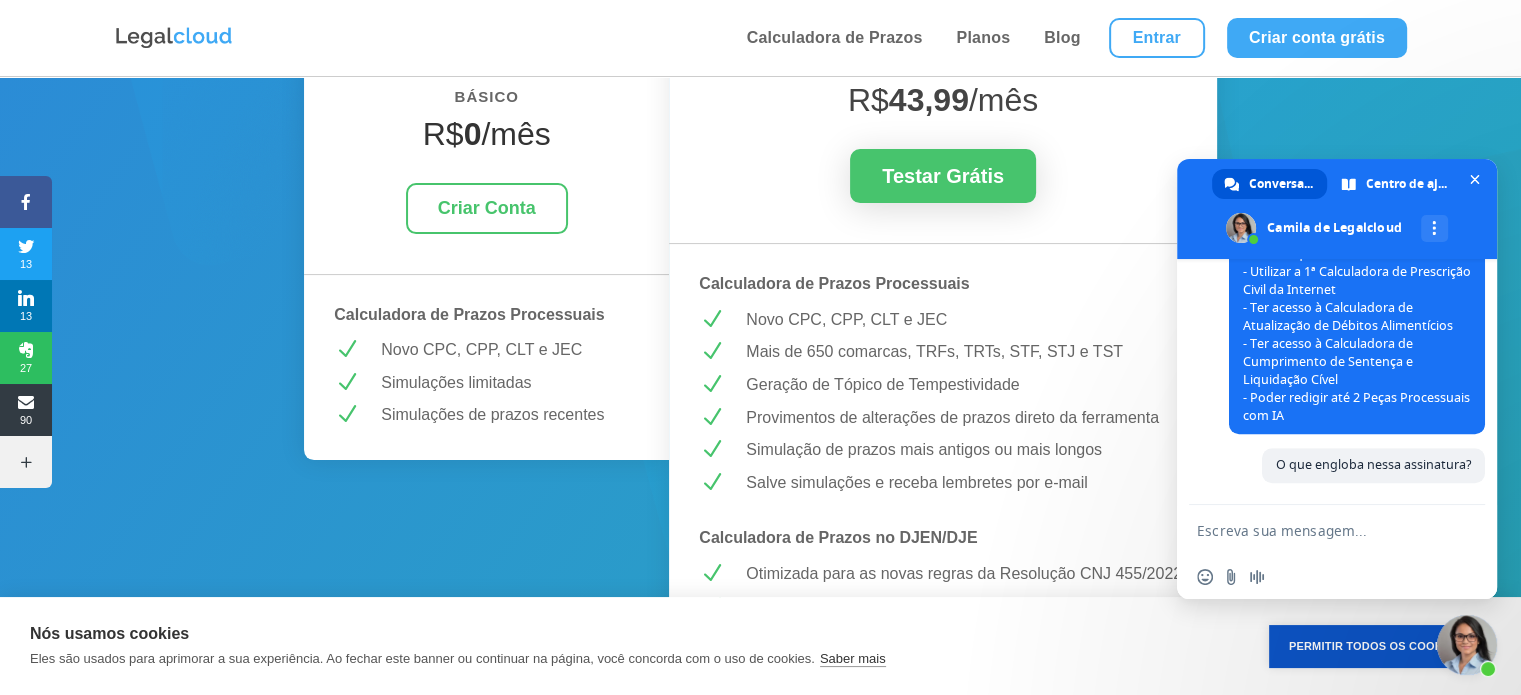 click at bounding box center [1317, 530] 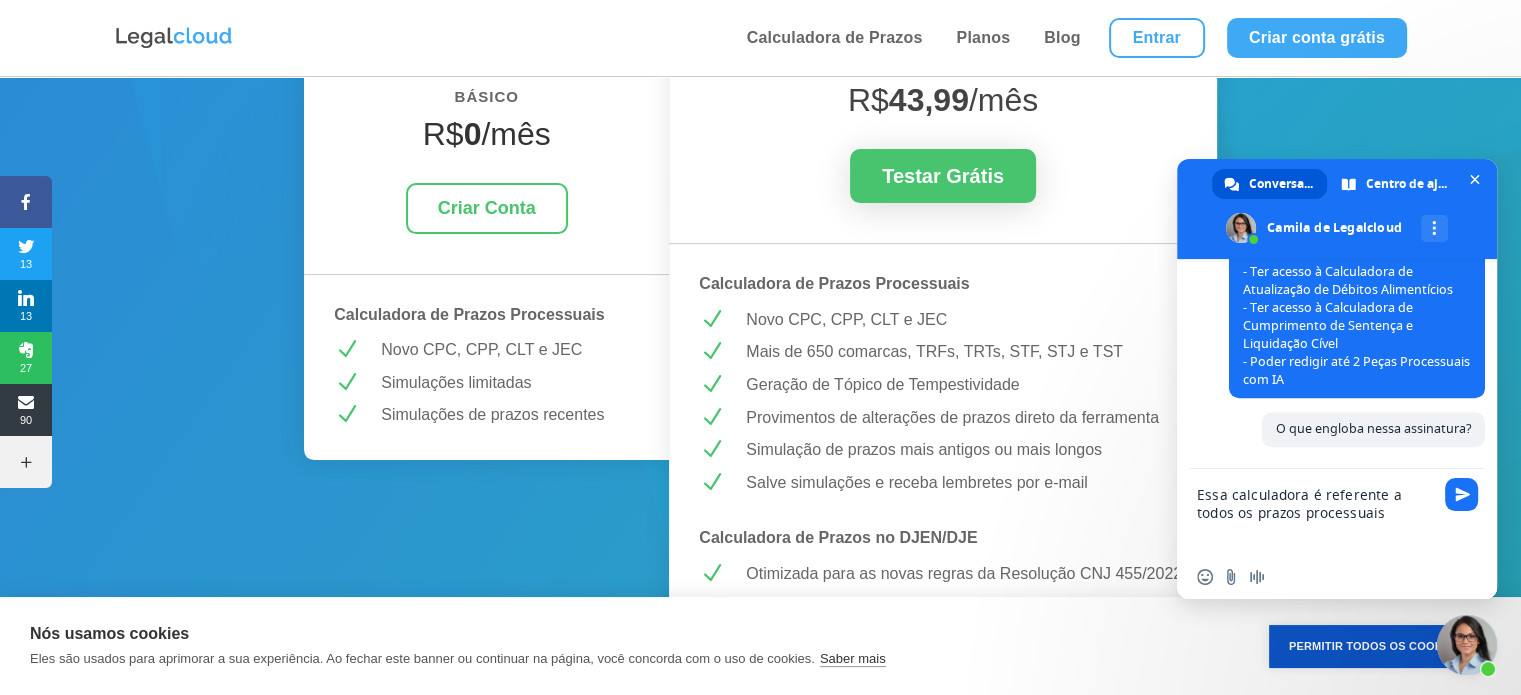 type on "Essa calculadora é referente a todos os prazos processuais?" 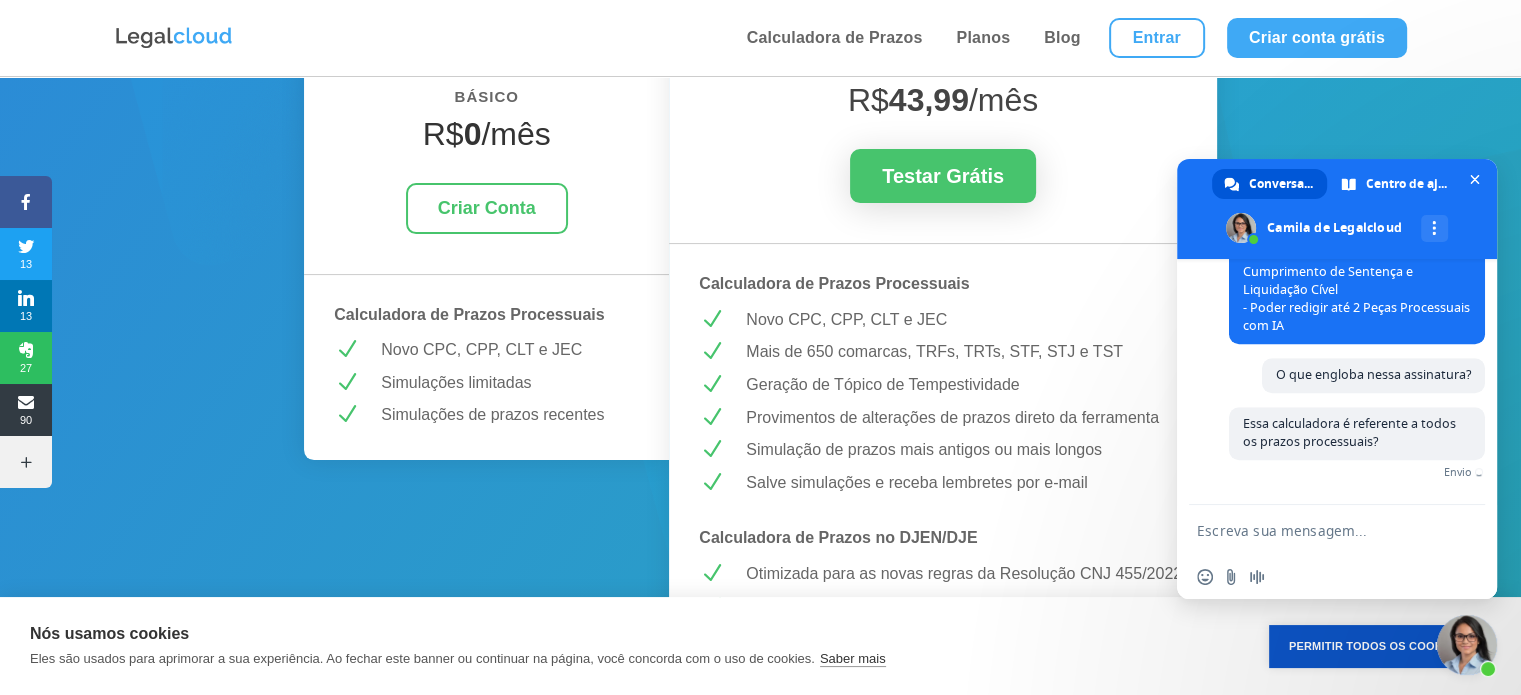 scroll, scrollTop: 1480, scrollLeft: 0, axis: vertical 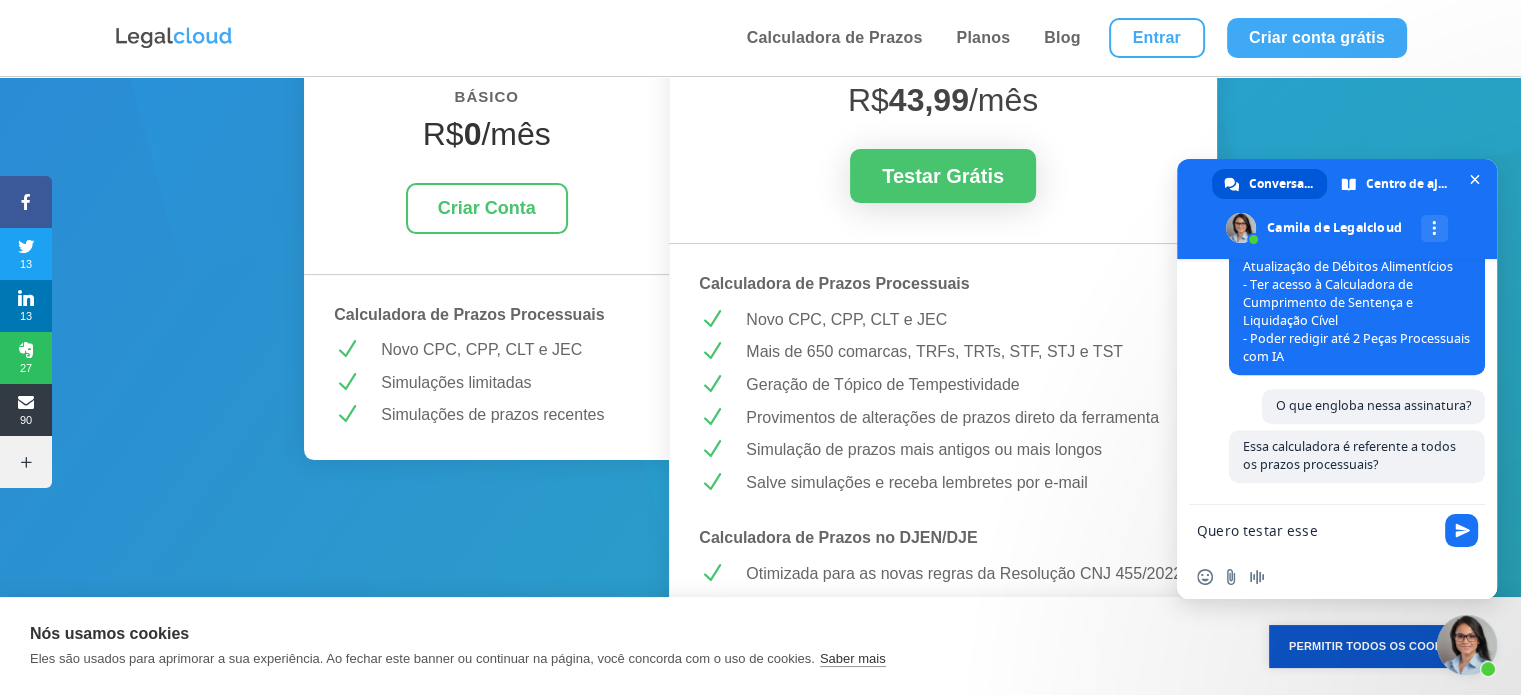 type on "Quero testar esse?" 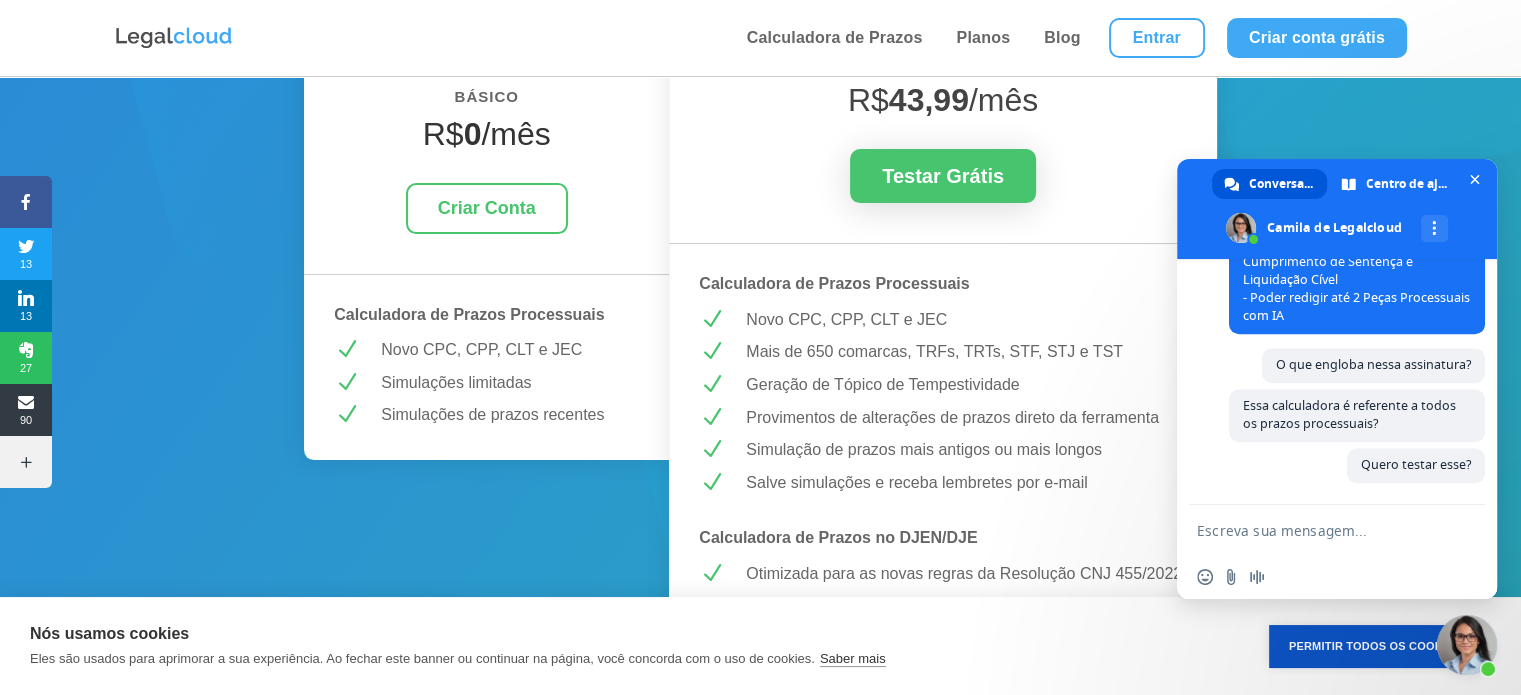 scroll, scrollTop: 1521, scrollLeft: 0, axis: vertical 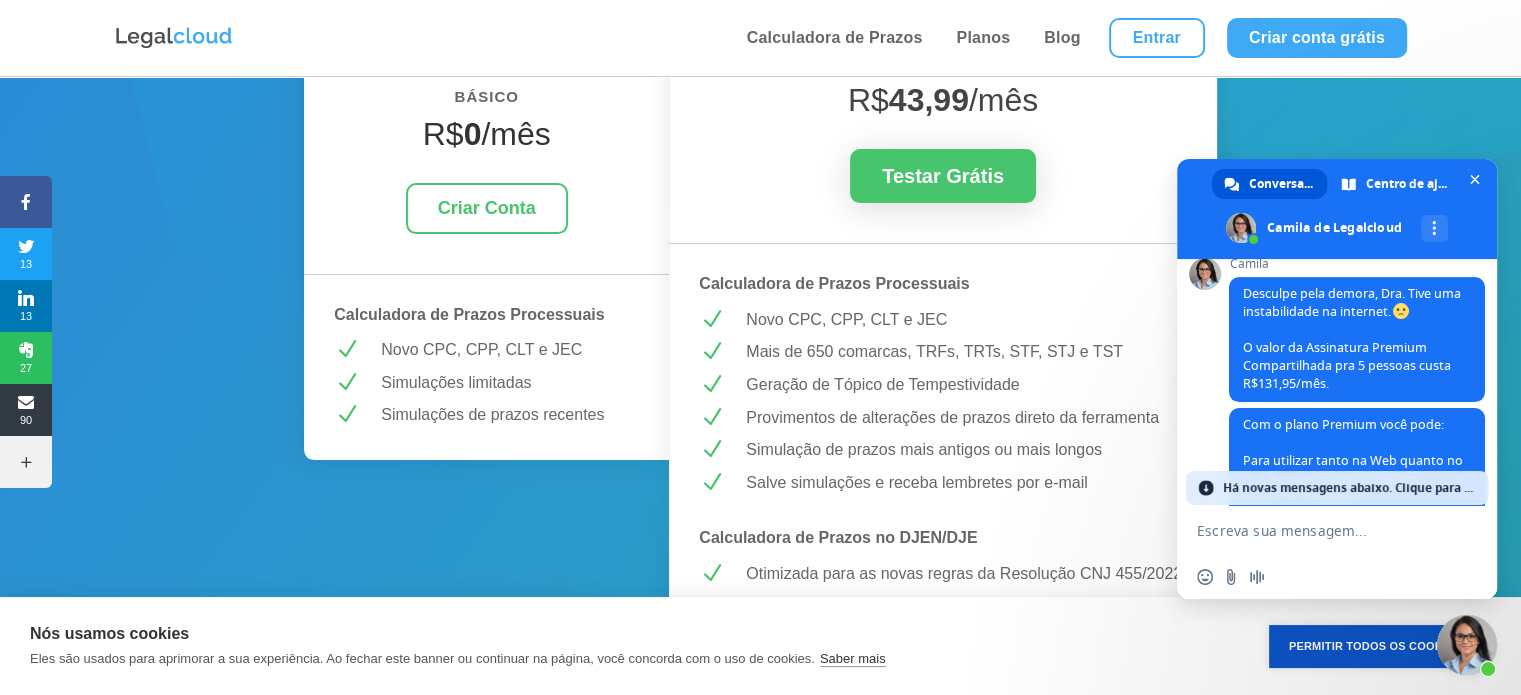 click on "Há novas mensagens abaixo. Clique para ver." at bounding box center [1350, 488] 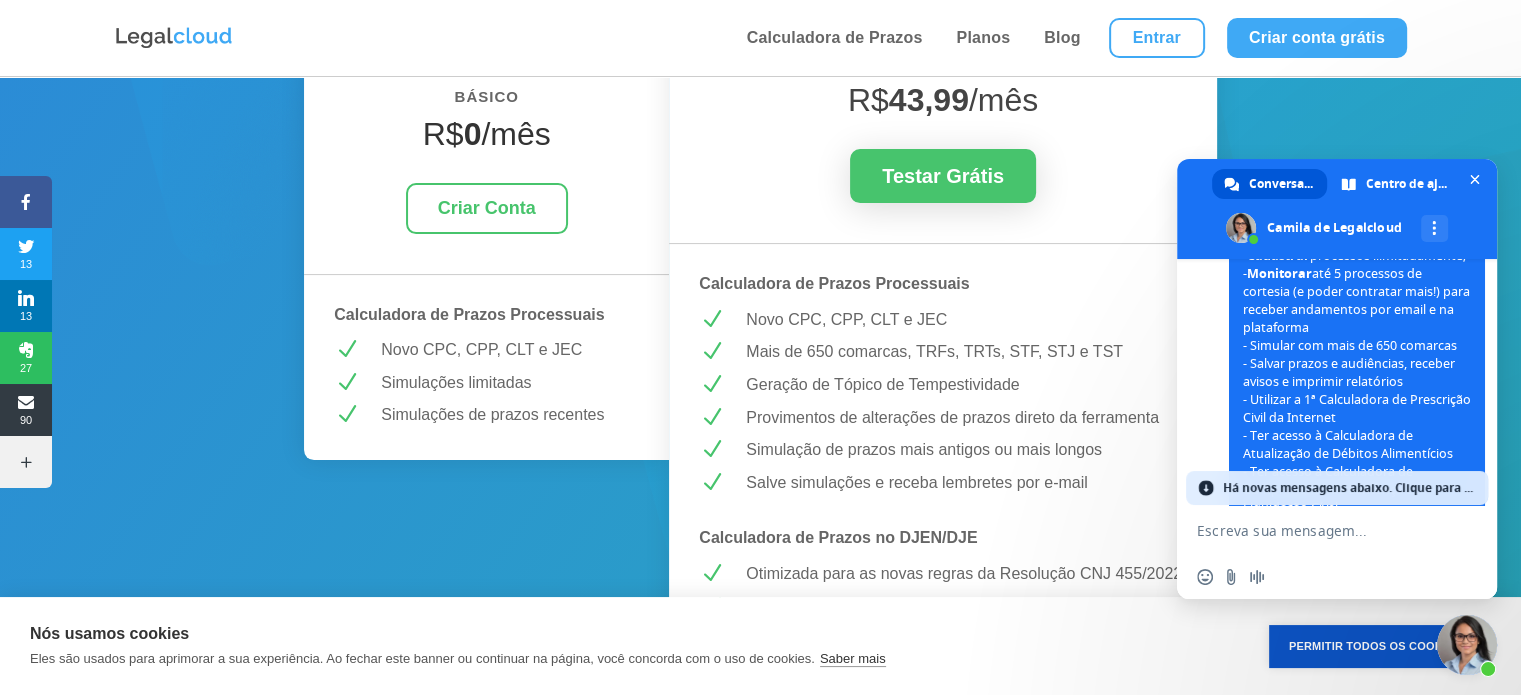 scroll, scrollTop: 2020, scrollLeft: 0, axis: vertical 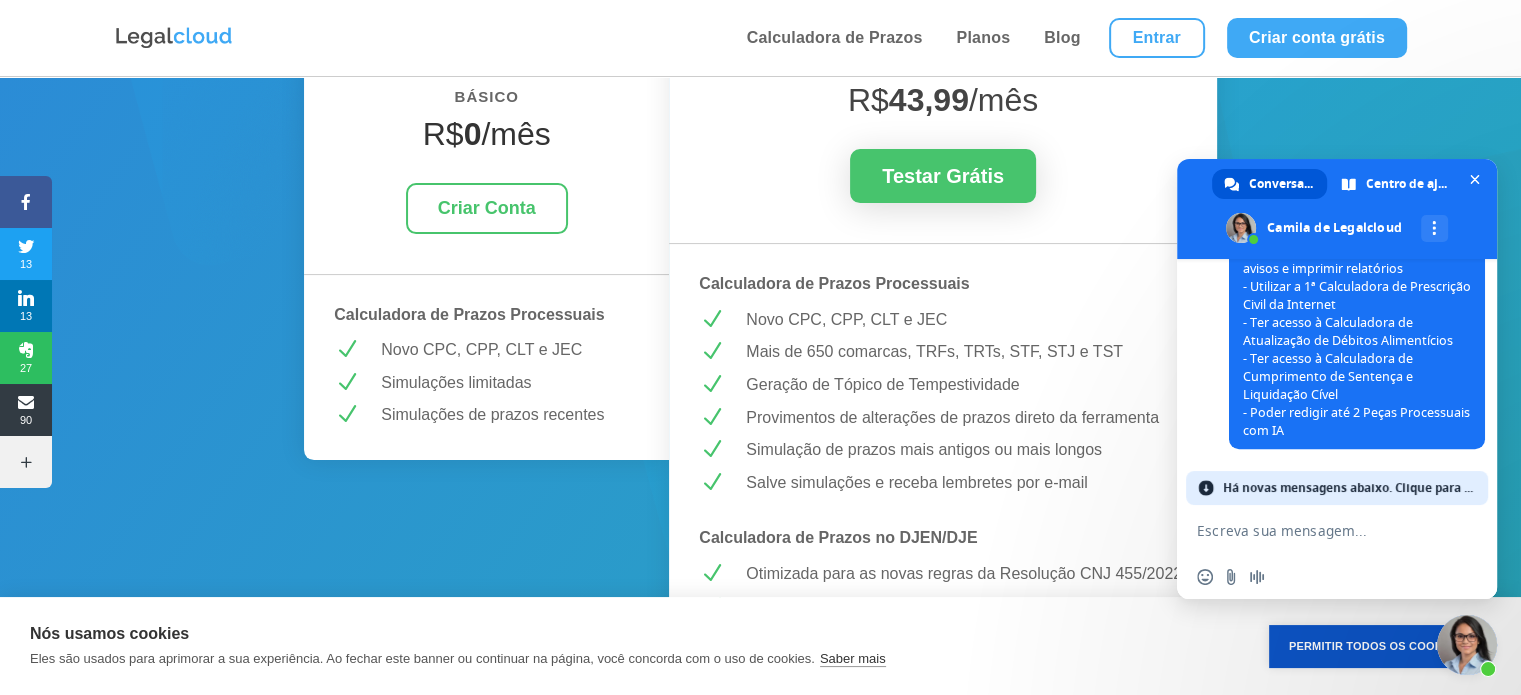 click on "Há novas mensagens abaixo. Clique para ver." at bounding box center [1350, 488] 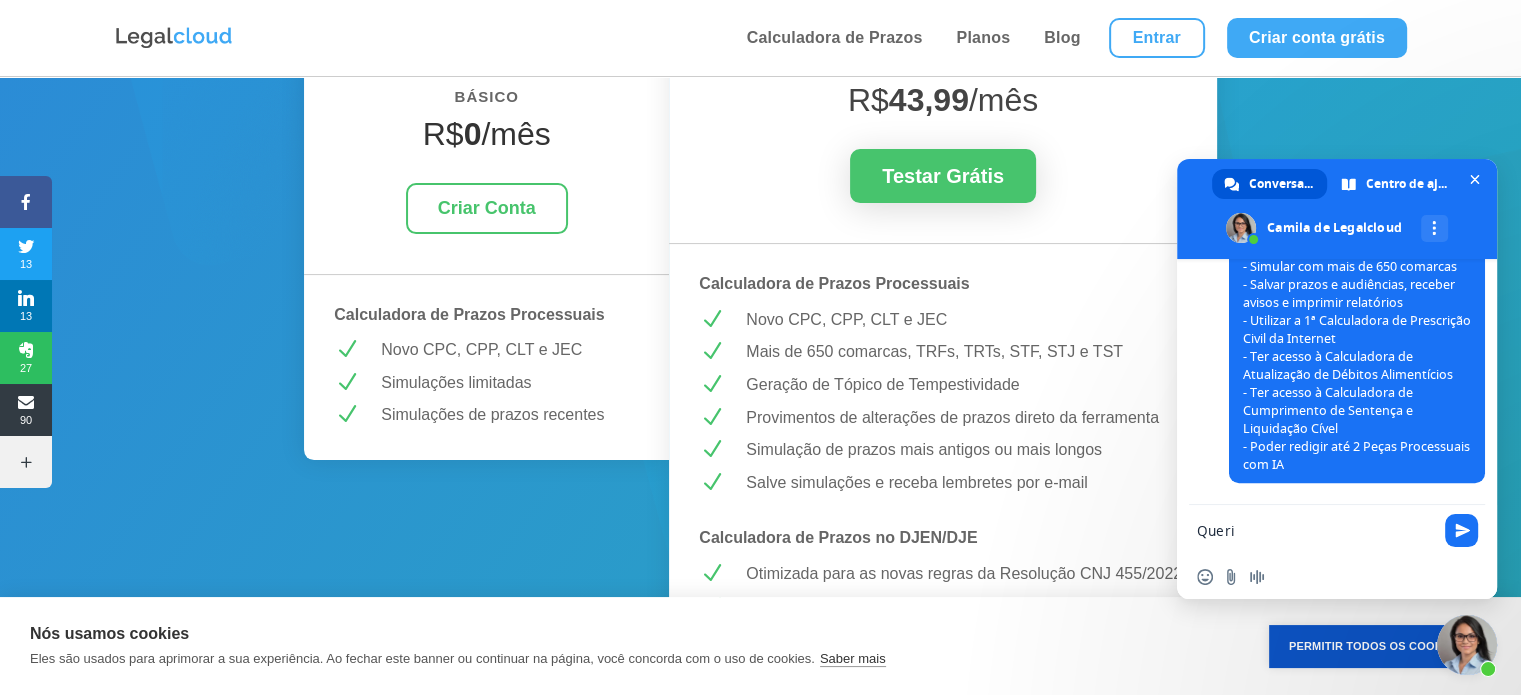 scroll, scrollTop: 2178, scrollLeft: 0, axis: vertical 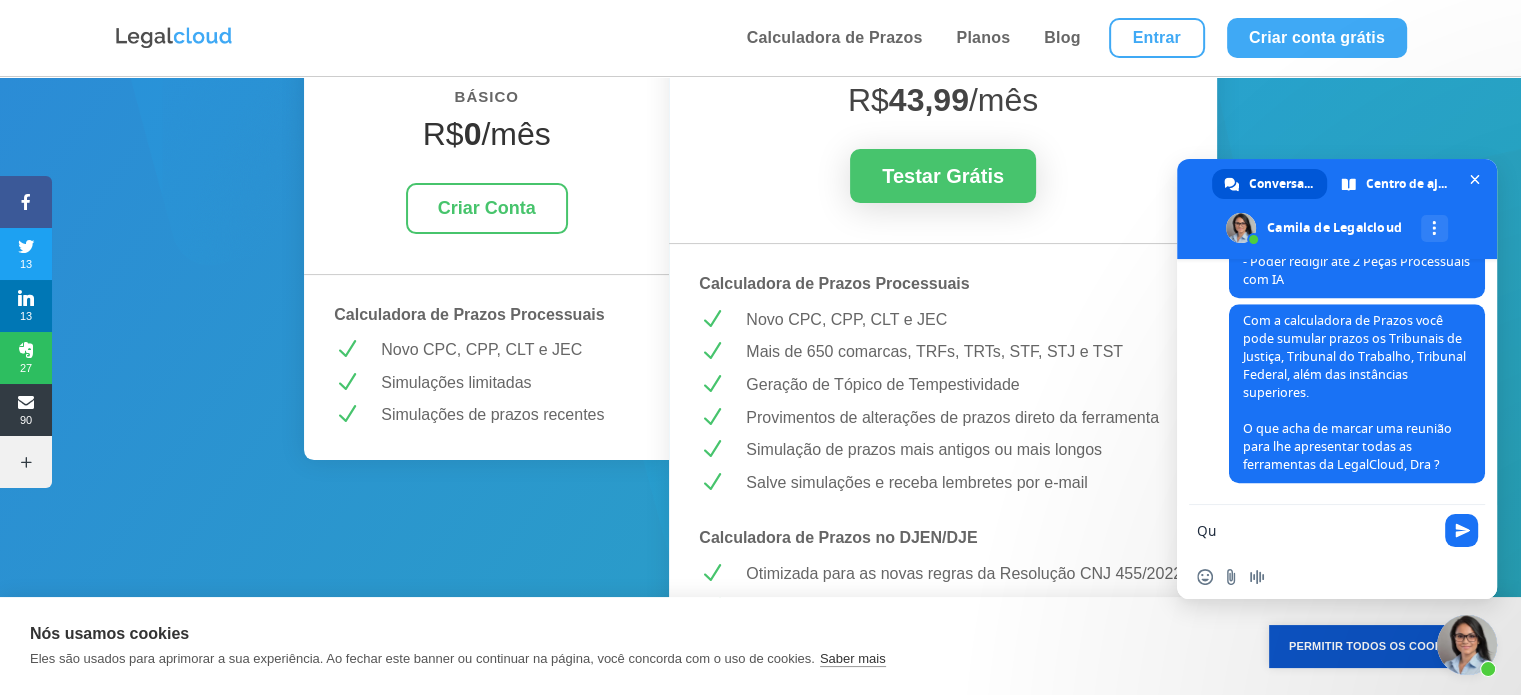 type on "Q" 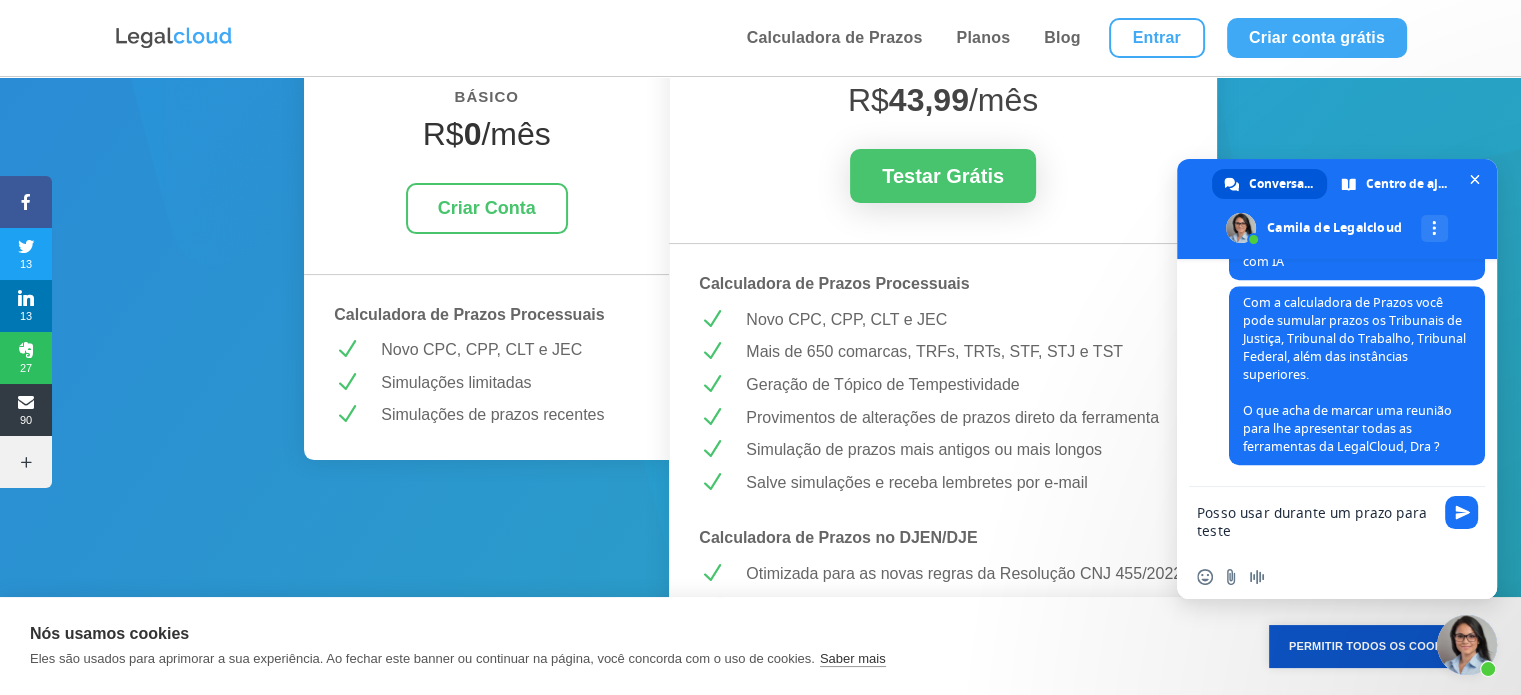 type on "Posso usar durante um prazo para teste?" 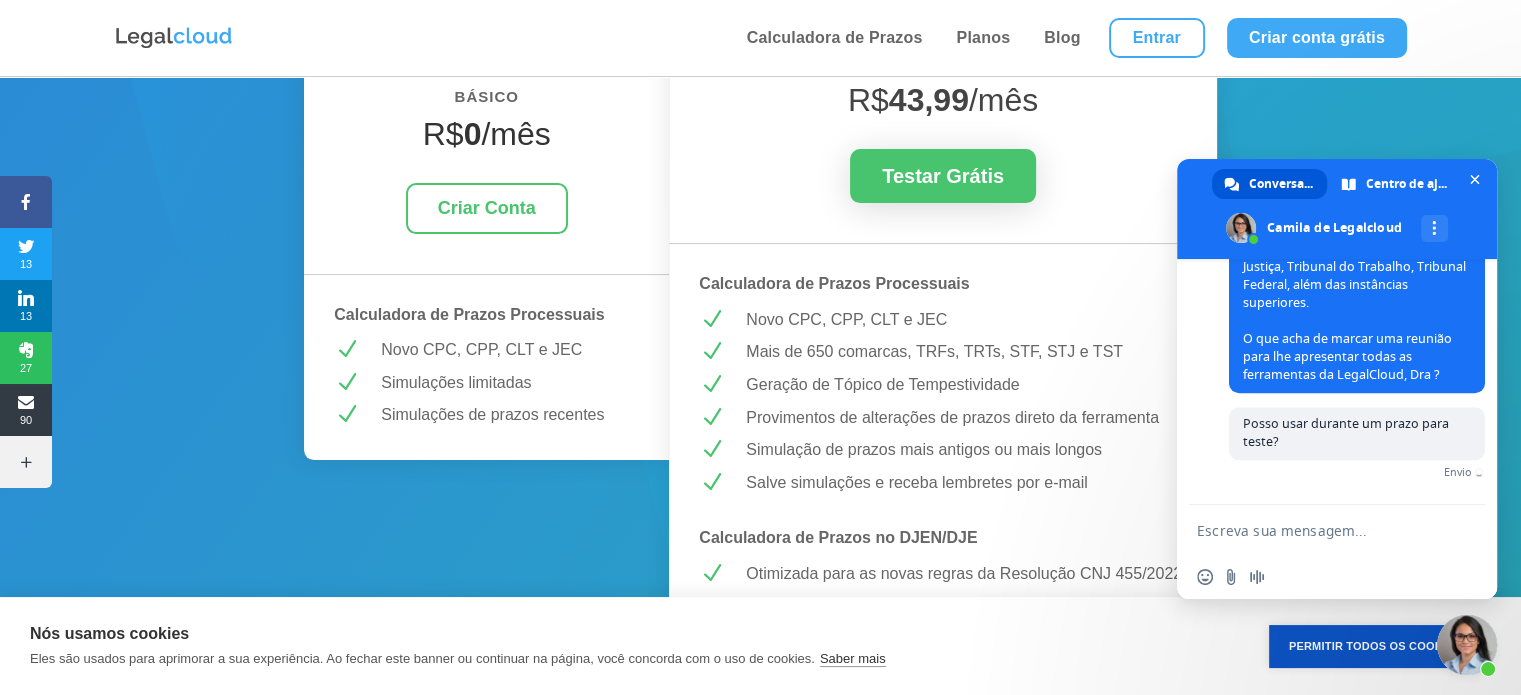 scroll, scrollTop: 2247, scrollLeft: 0, axis: vertical 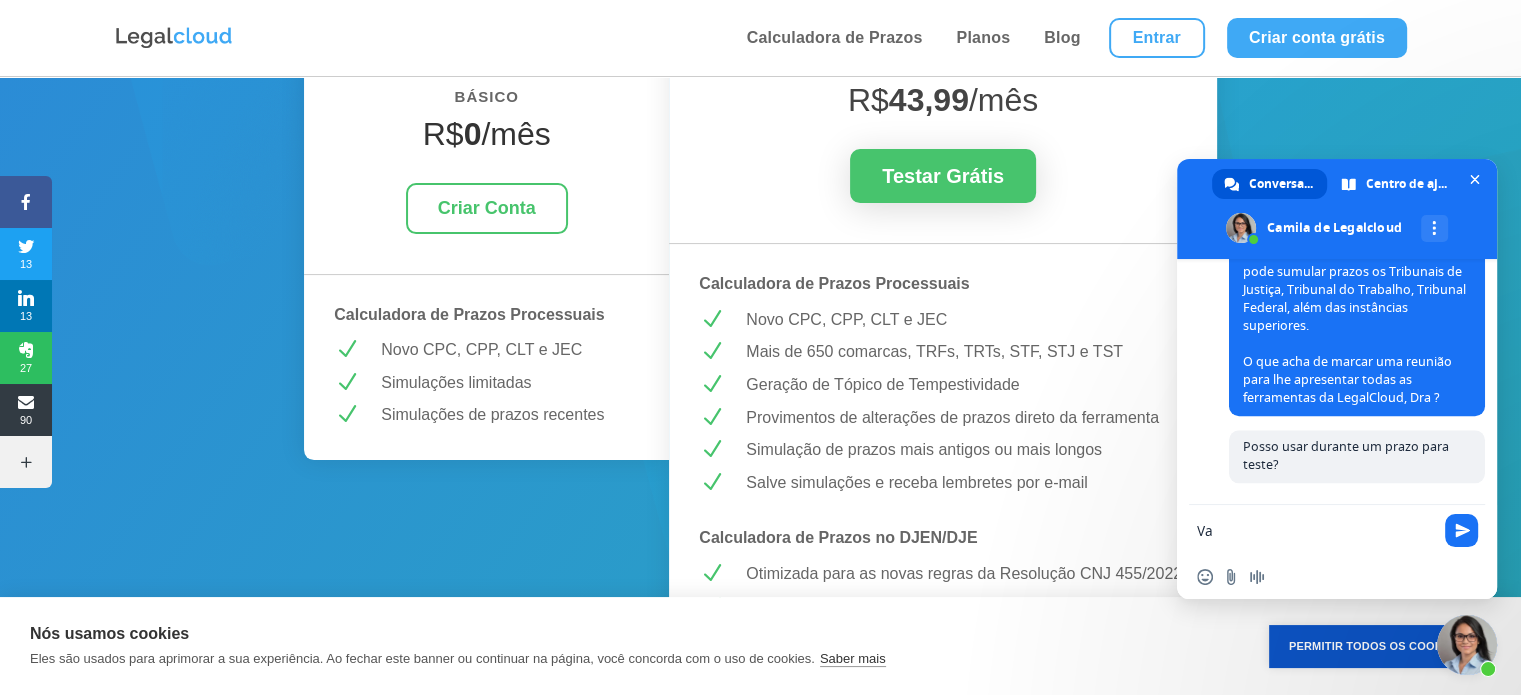 type on "V" 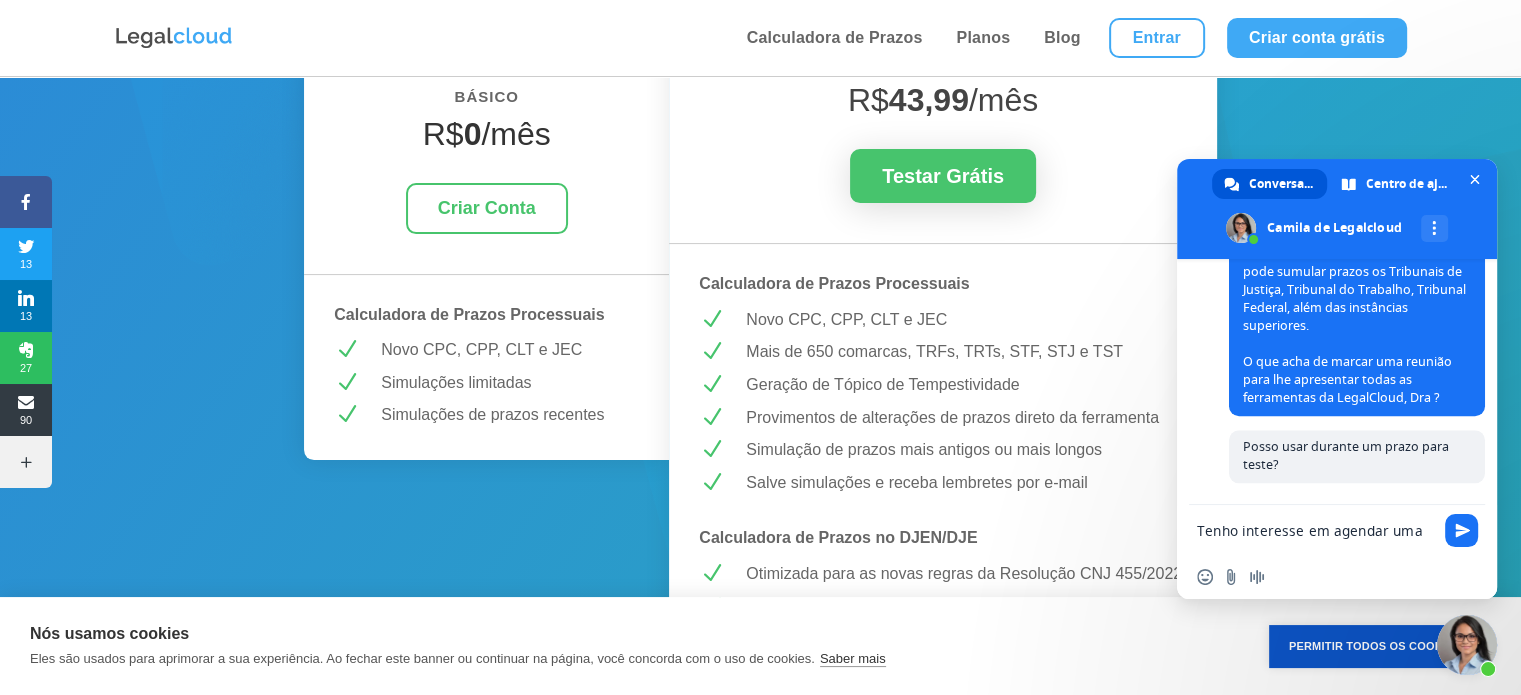 scroll, scrollTop: 2265, scrollLeft: 0, axis: vertical 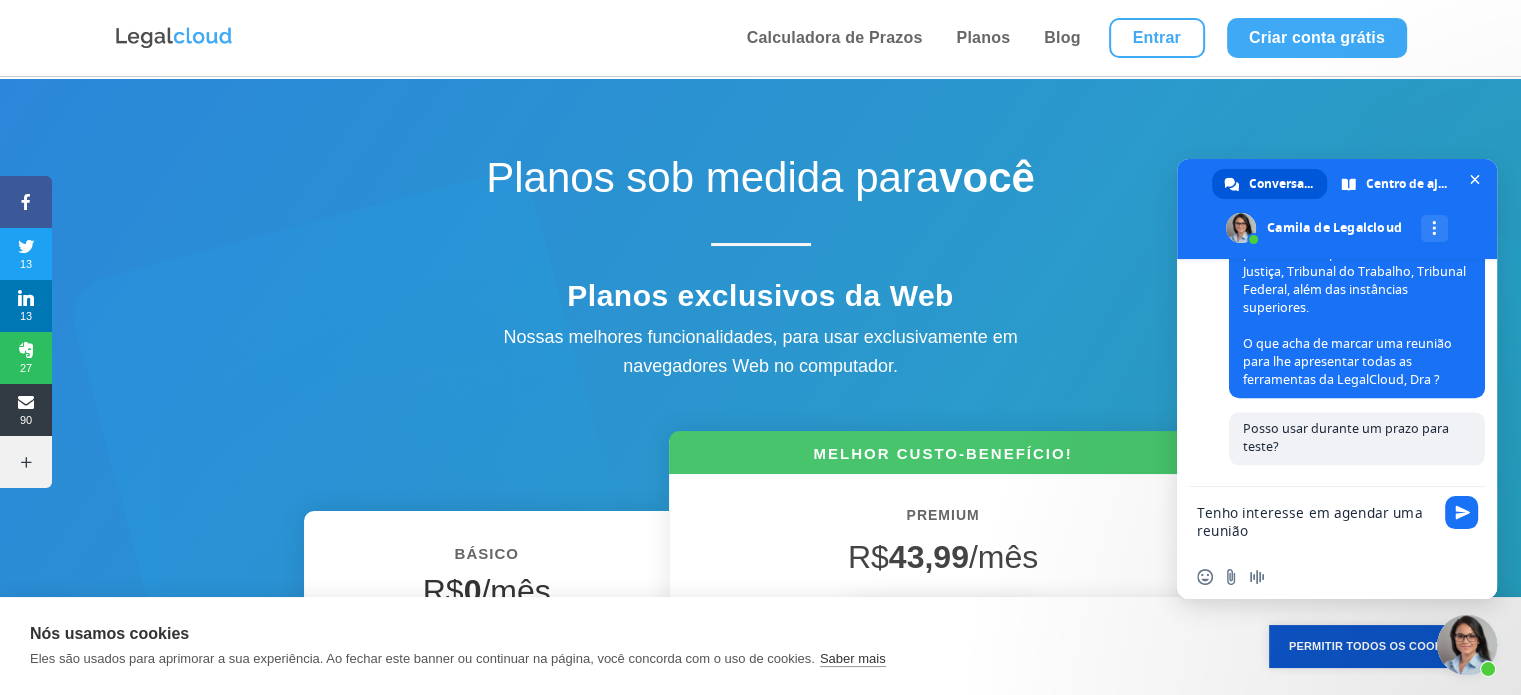type on "Tenho interesse em agendar uma reunião." 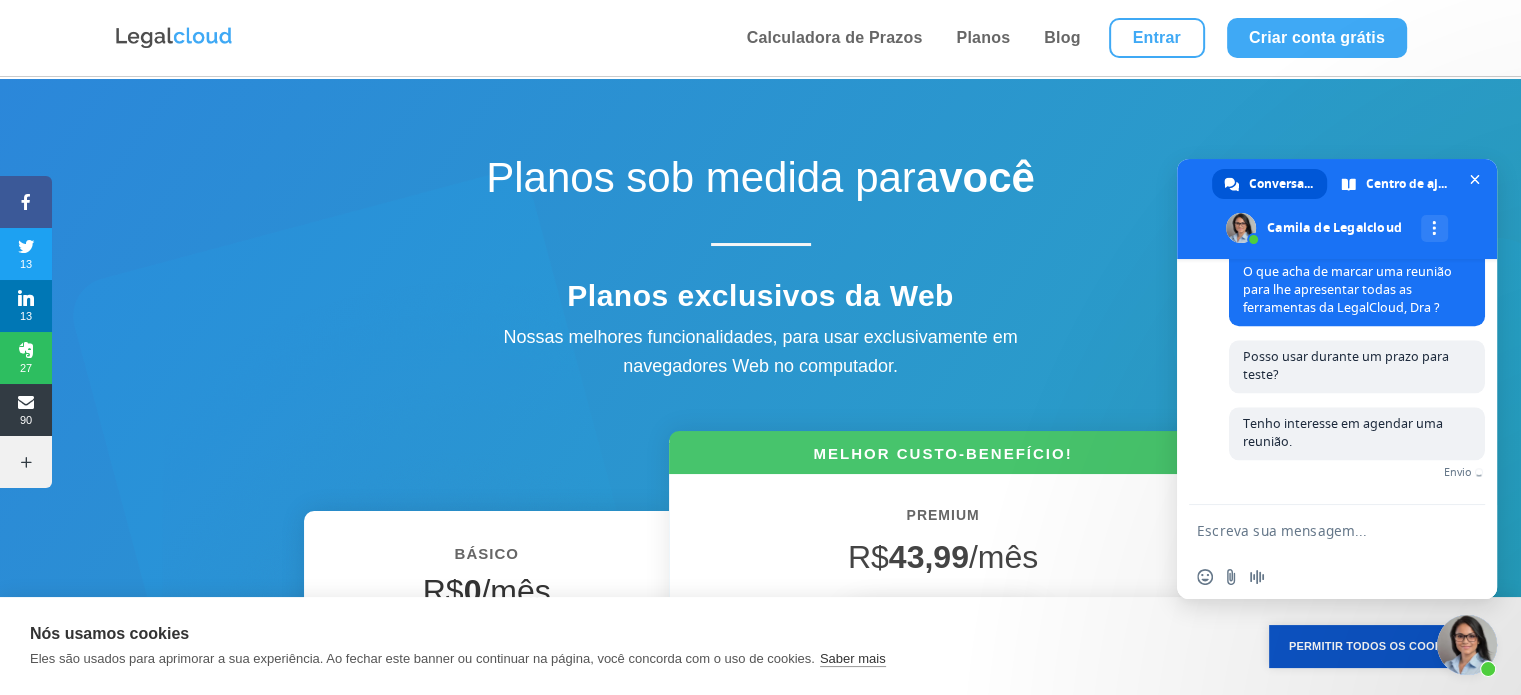 scroll, scrollTop: 2308, scrollLeft: 0, axis: vertical 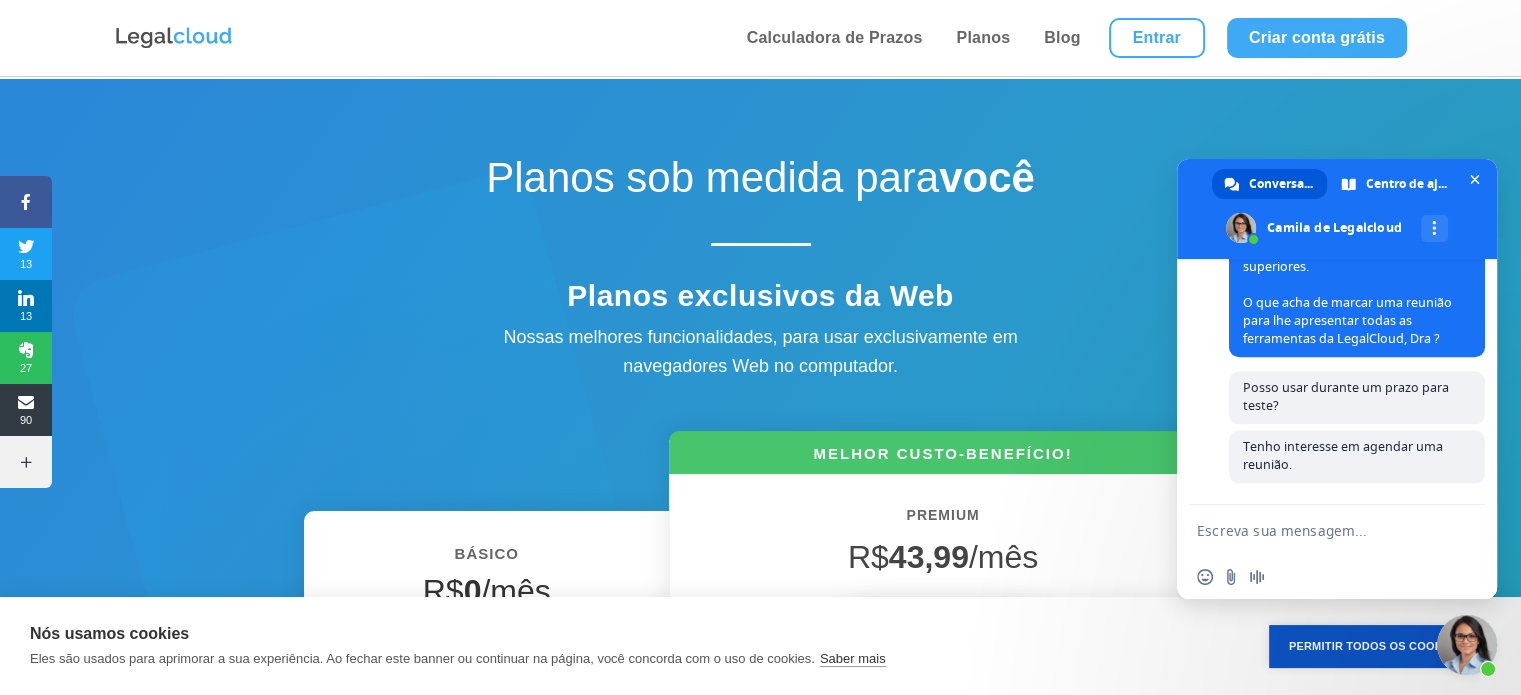 click at bounding box center (1317, 530) 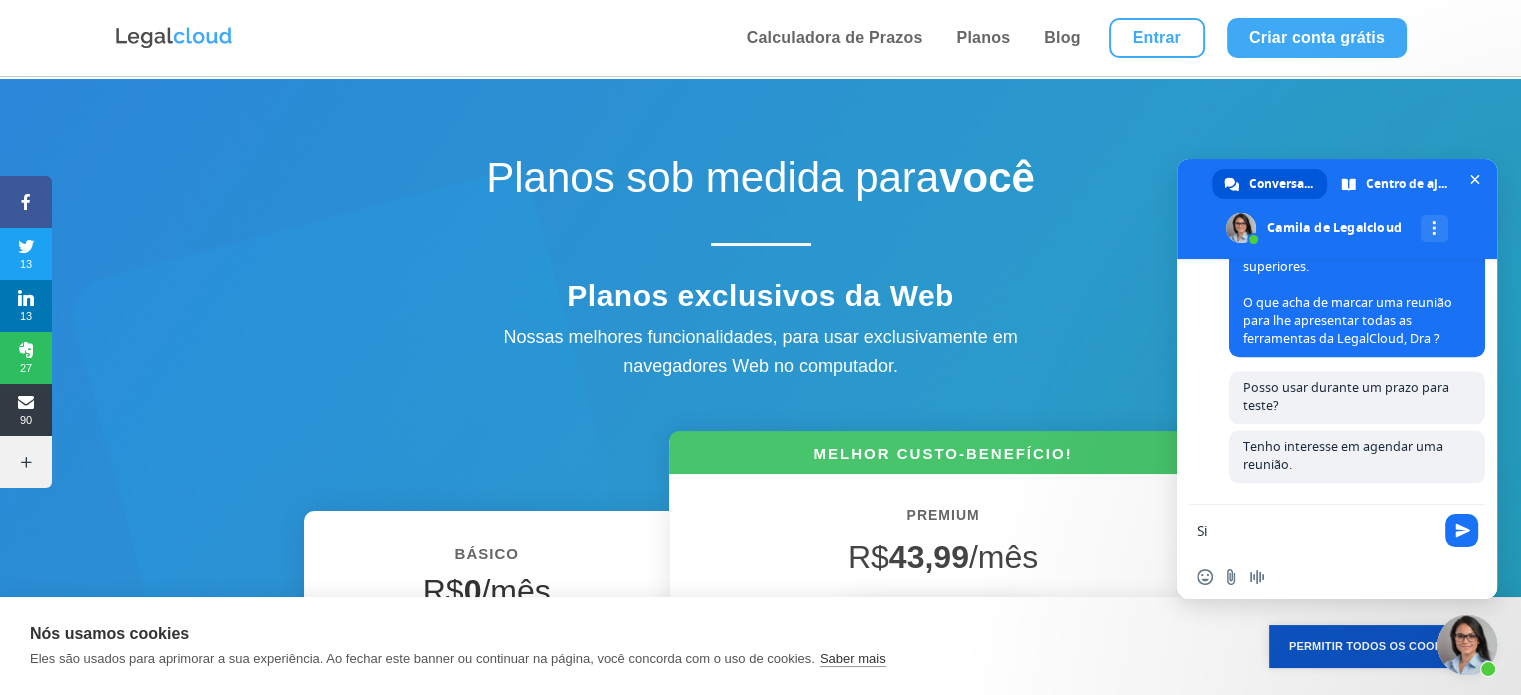 type on "S" 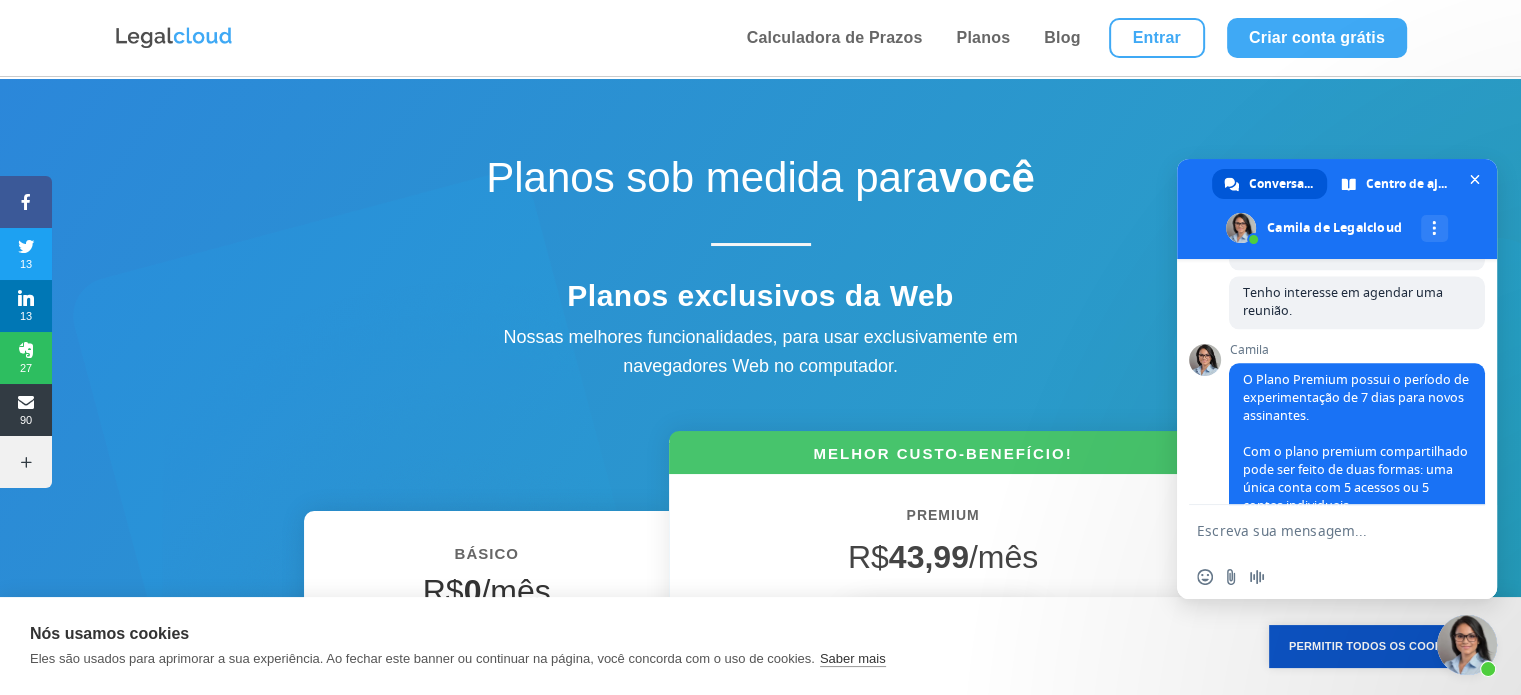 scroll, scrollTop: 2584, scrollLeft: 0, axis: vertical 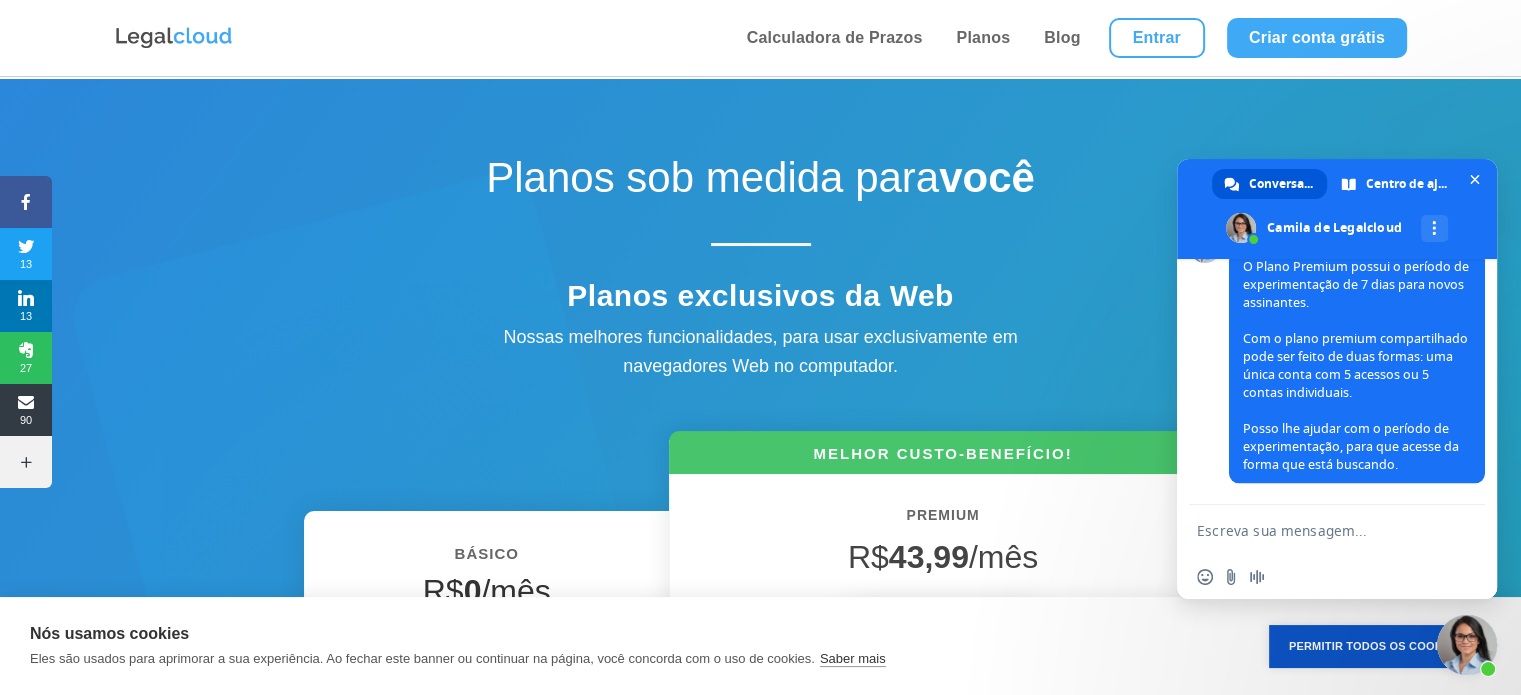 click at bounding box center [1317, 530] 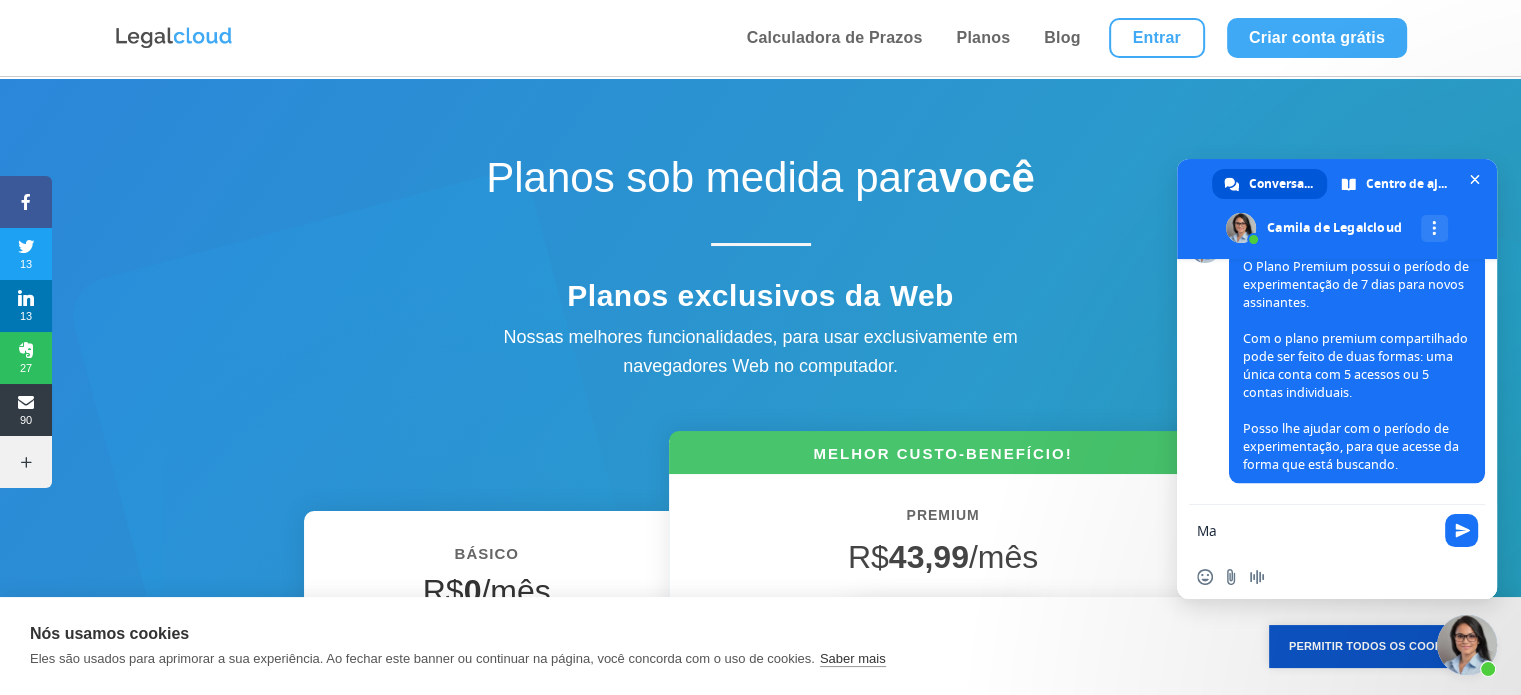 type on "M" 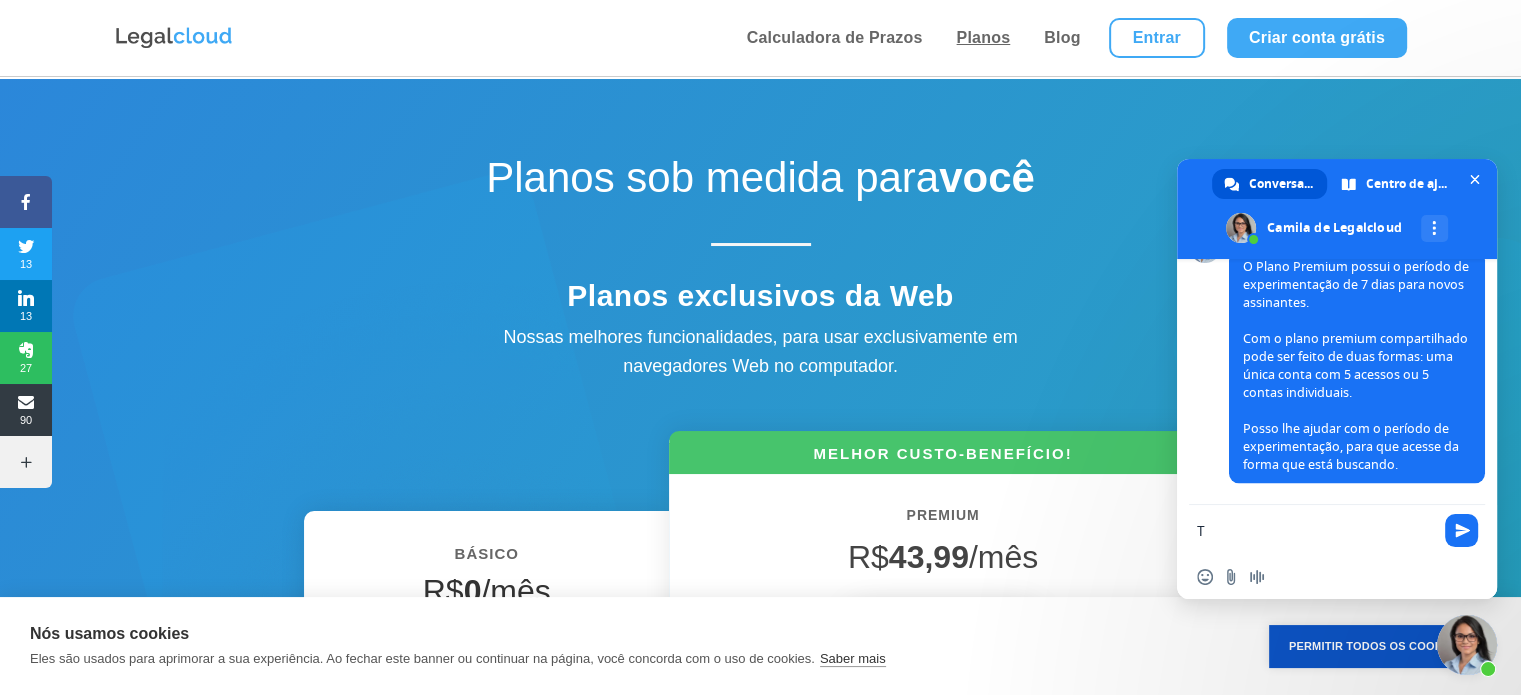 type on "T" 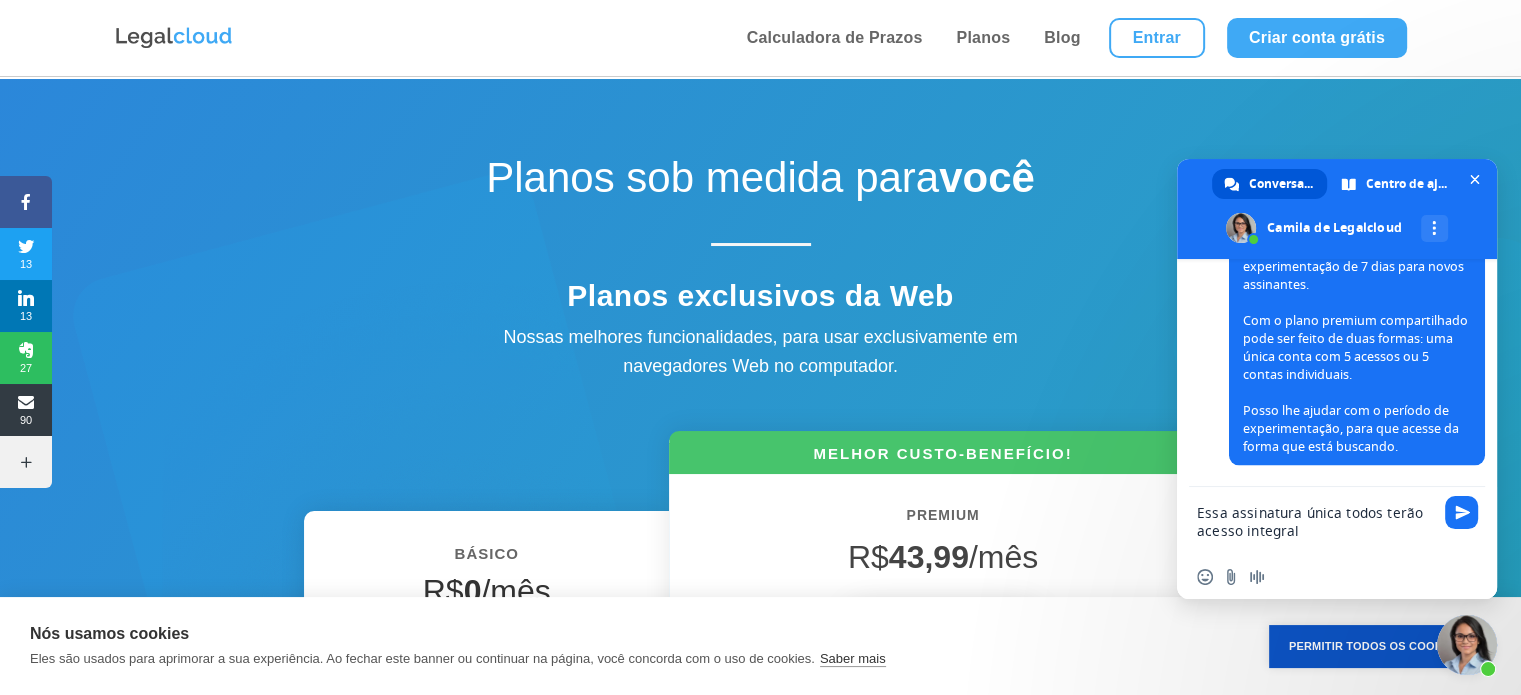 type on "Essa assinatura única todos terão acesso integral?" 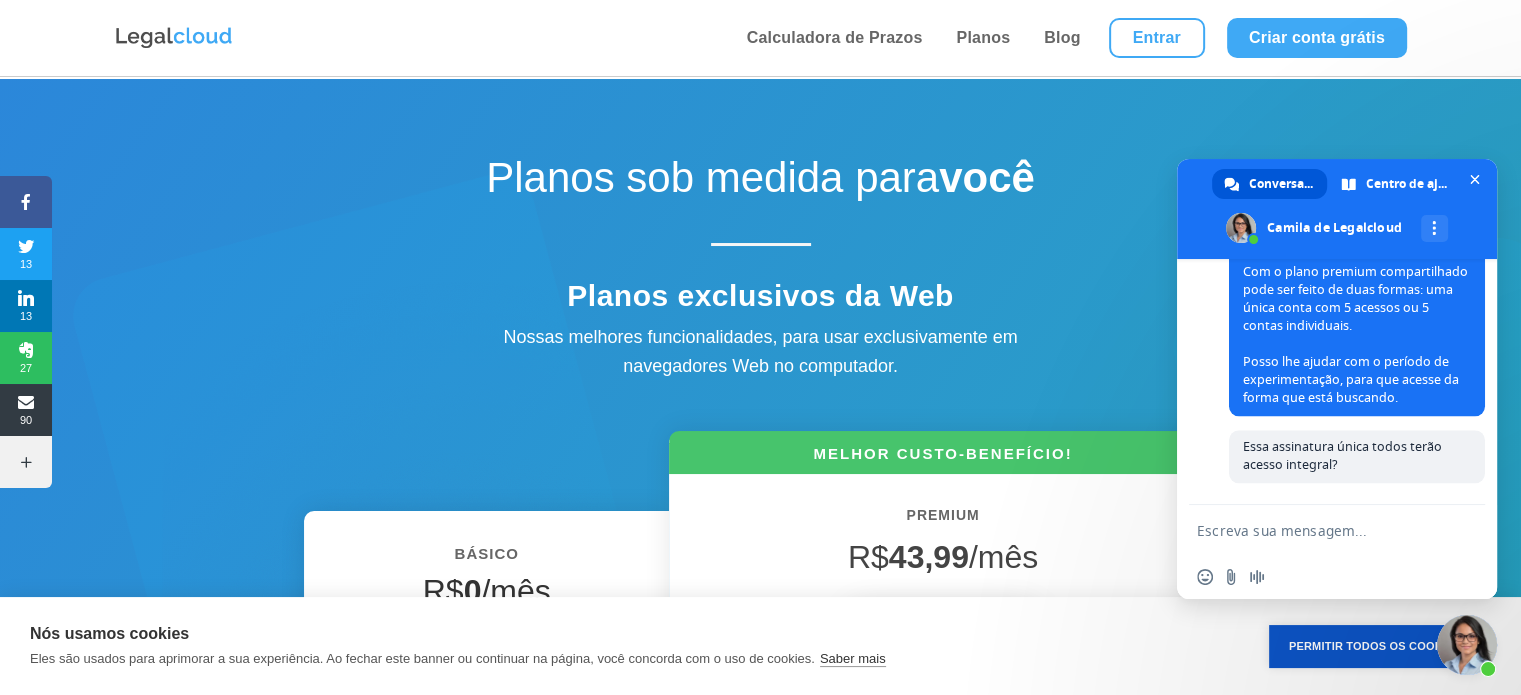 scroll, scrollTop: 2652, scrollLeft: 0, axis: vertical 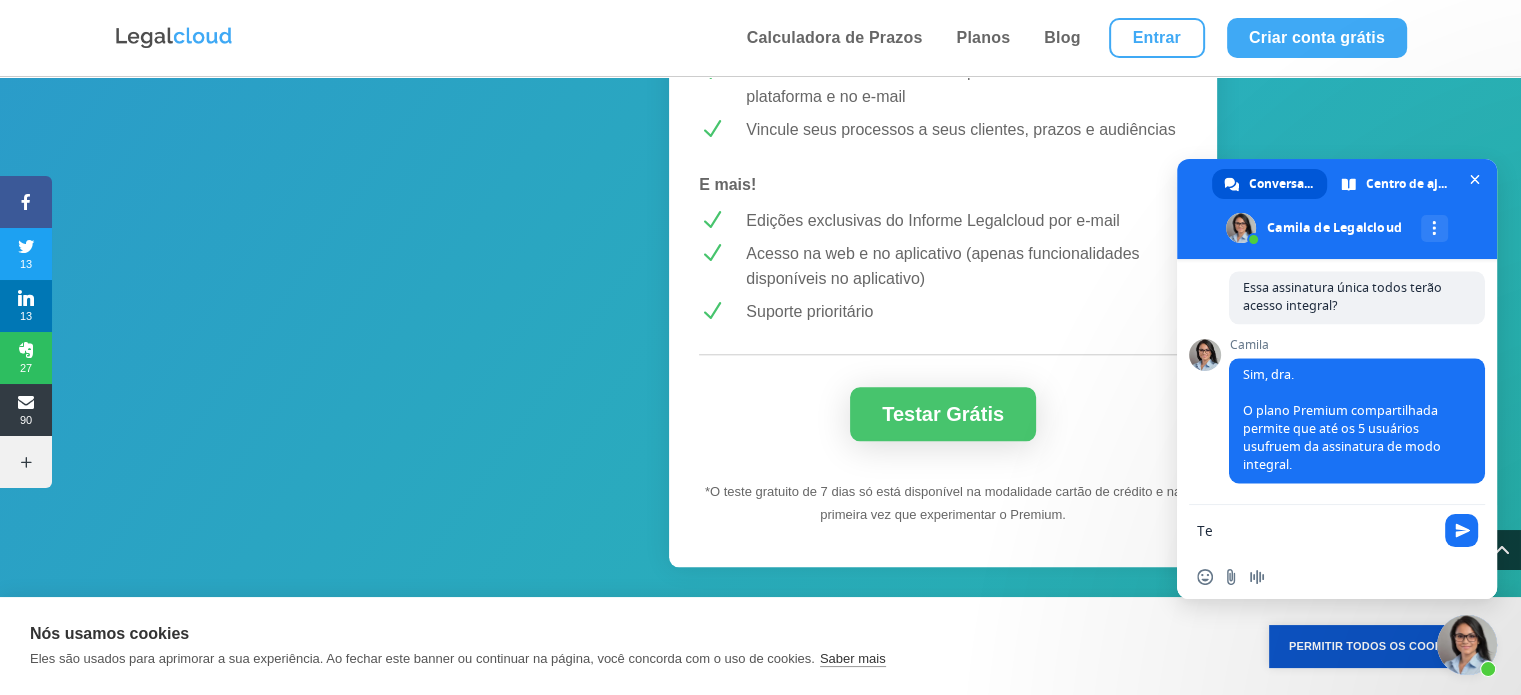 type on "T" 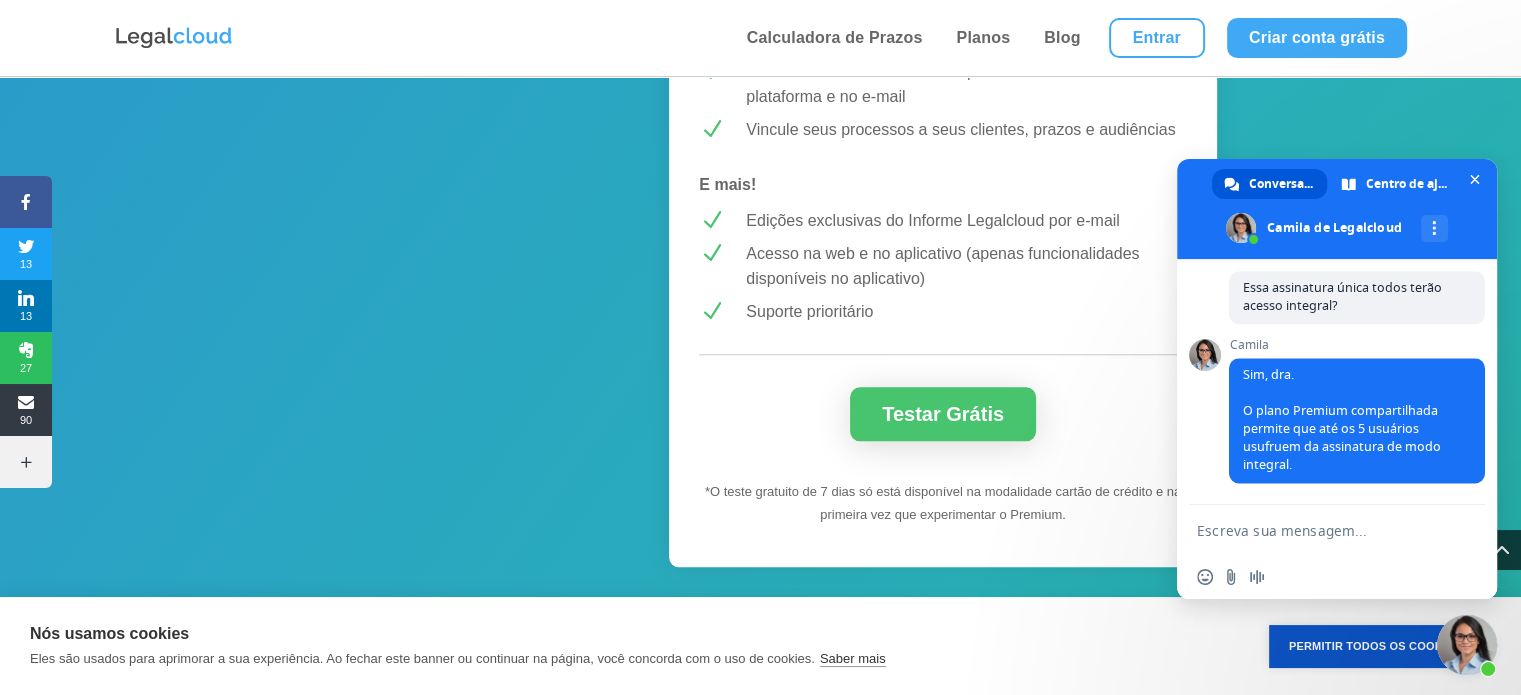 type on "E" 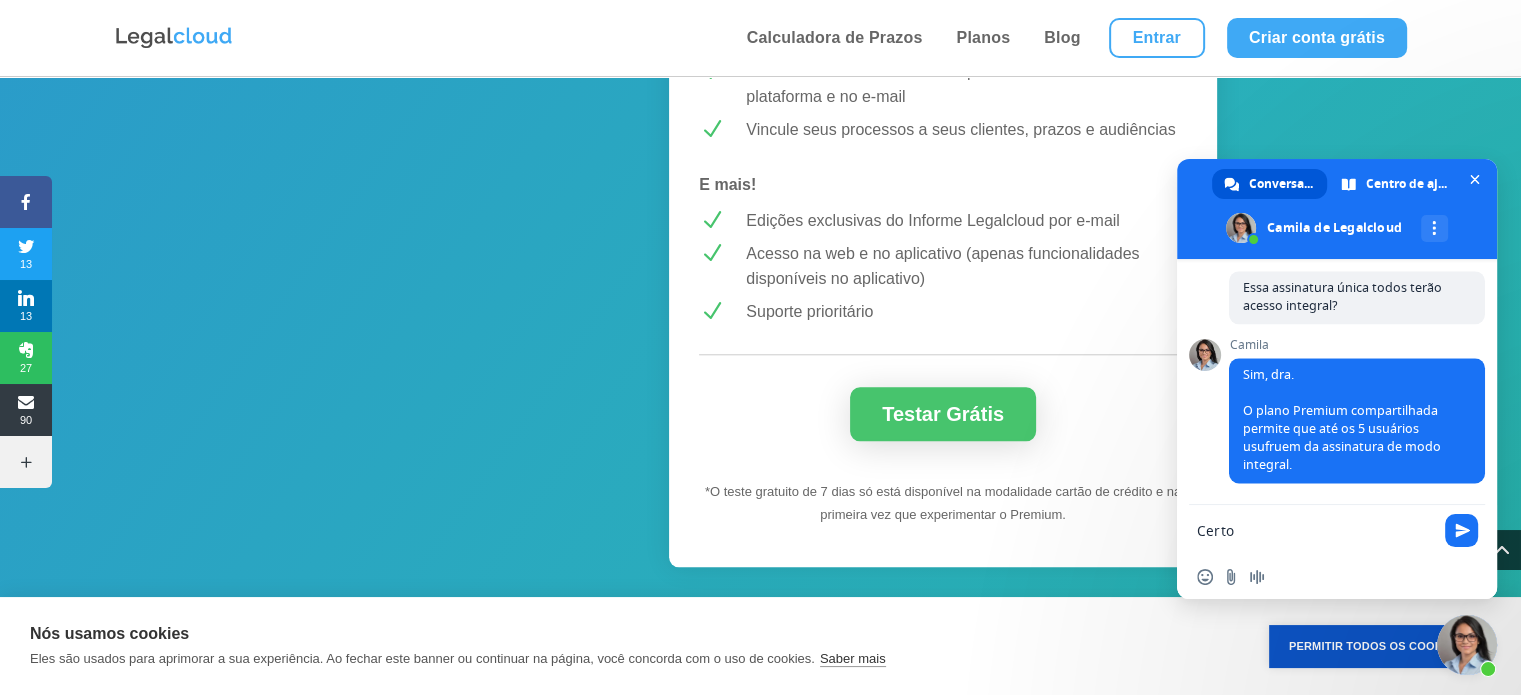 type on "Certo." 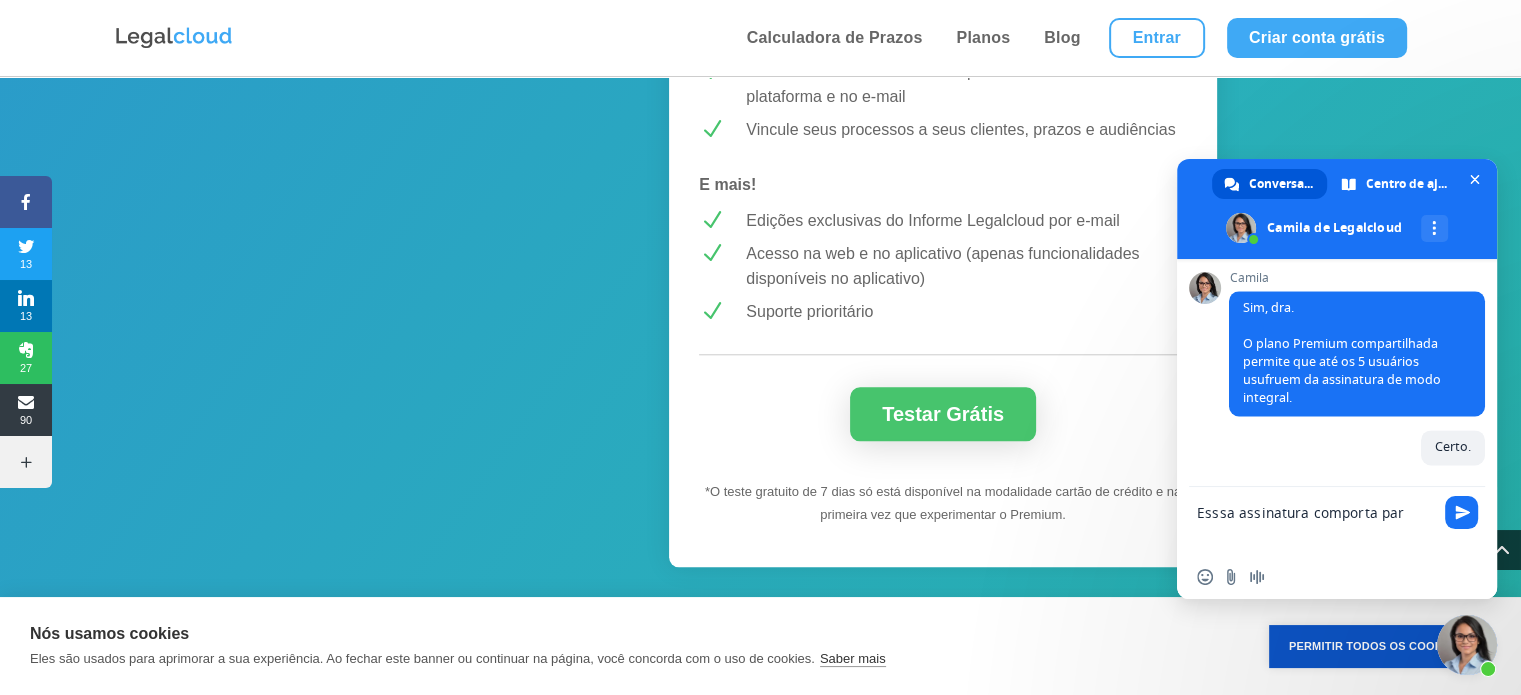 scroll, scrollTop: 2884, scrollLeft: 0, axis: vertical 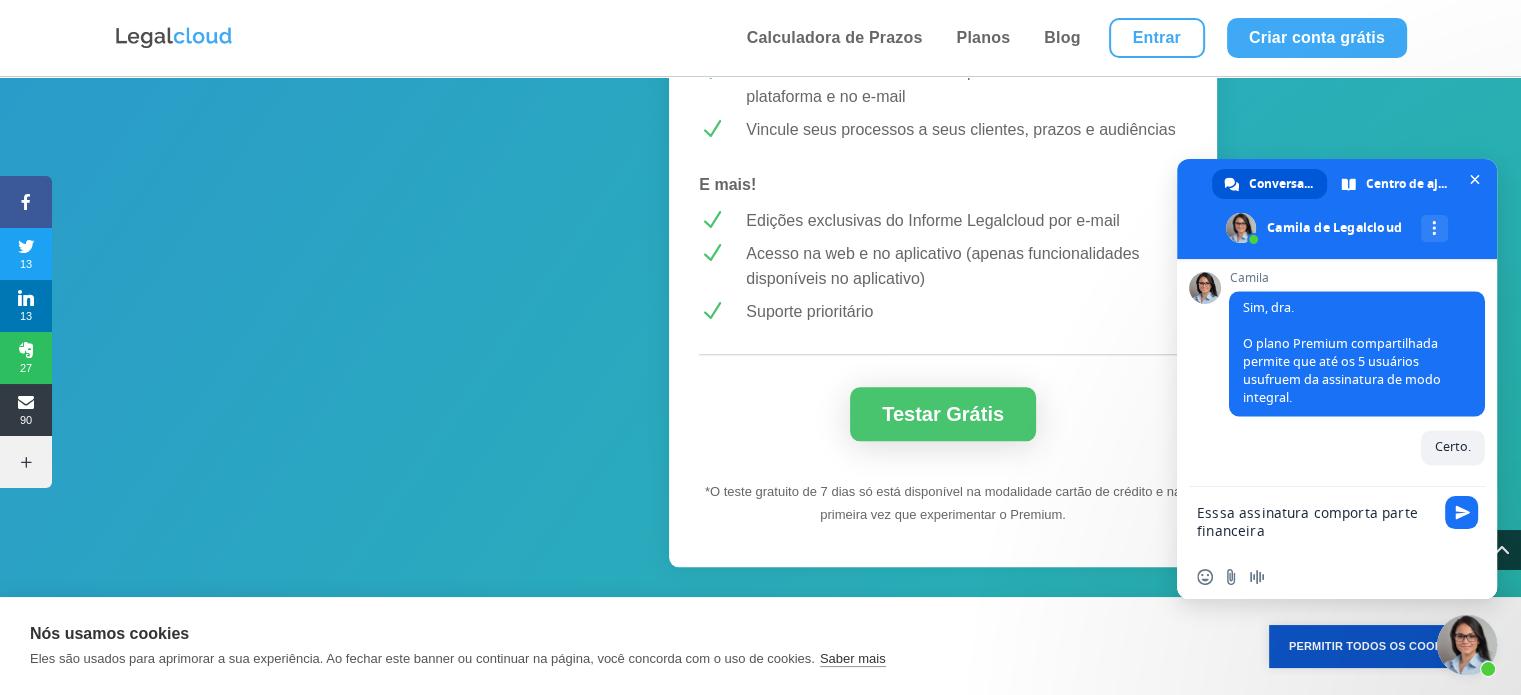 type on "Esssa assinatura comporta parte financeira" 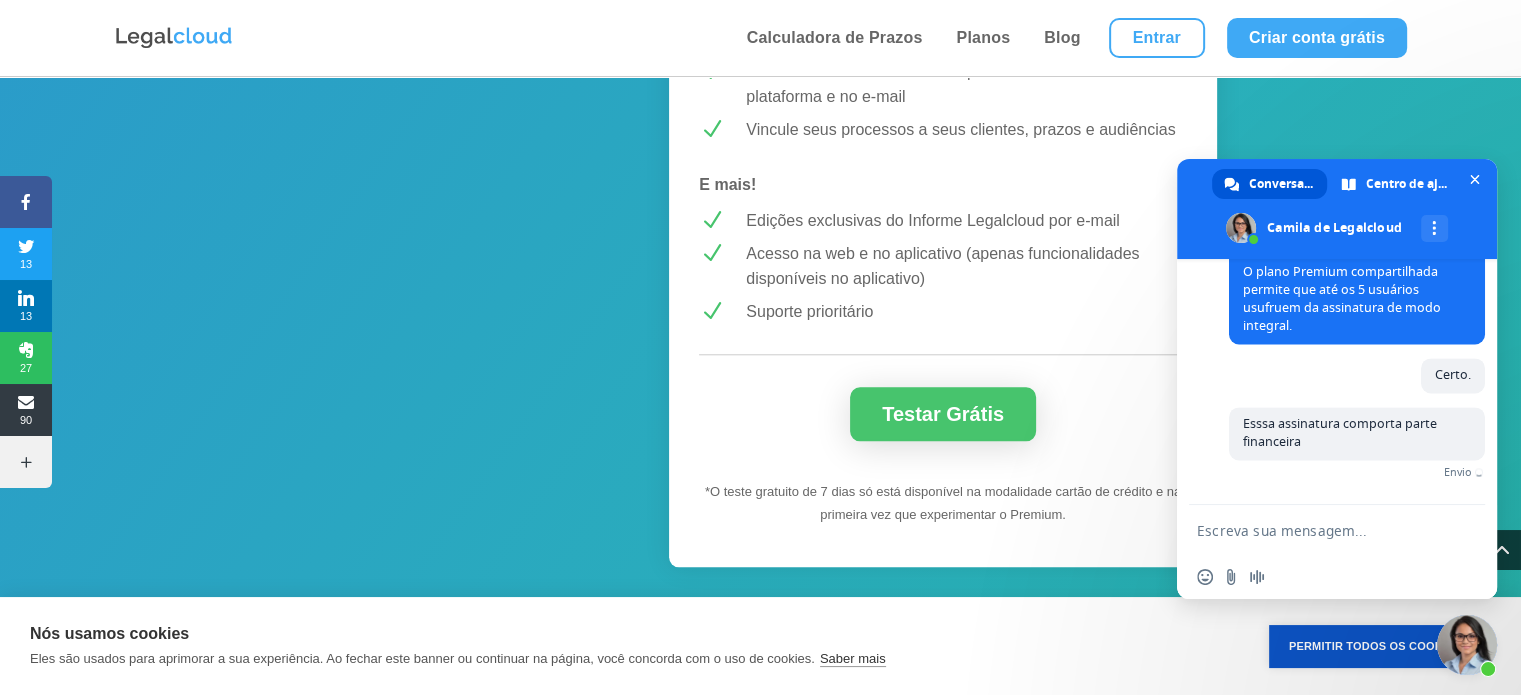 scroll, scrollTop: 2927, scrollLeft: 0, axis: vertical 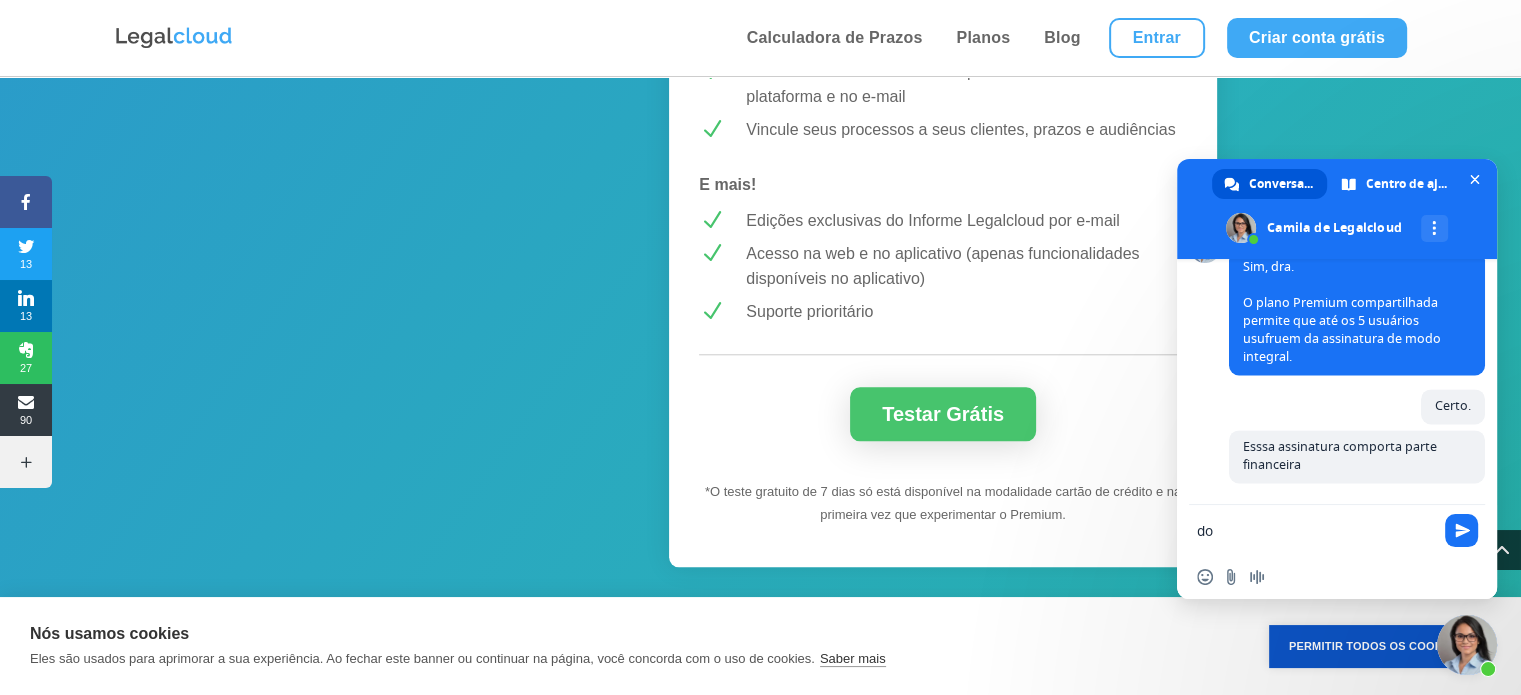 type on "d" 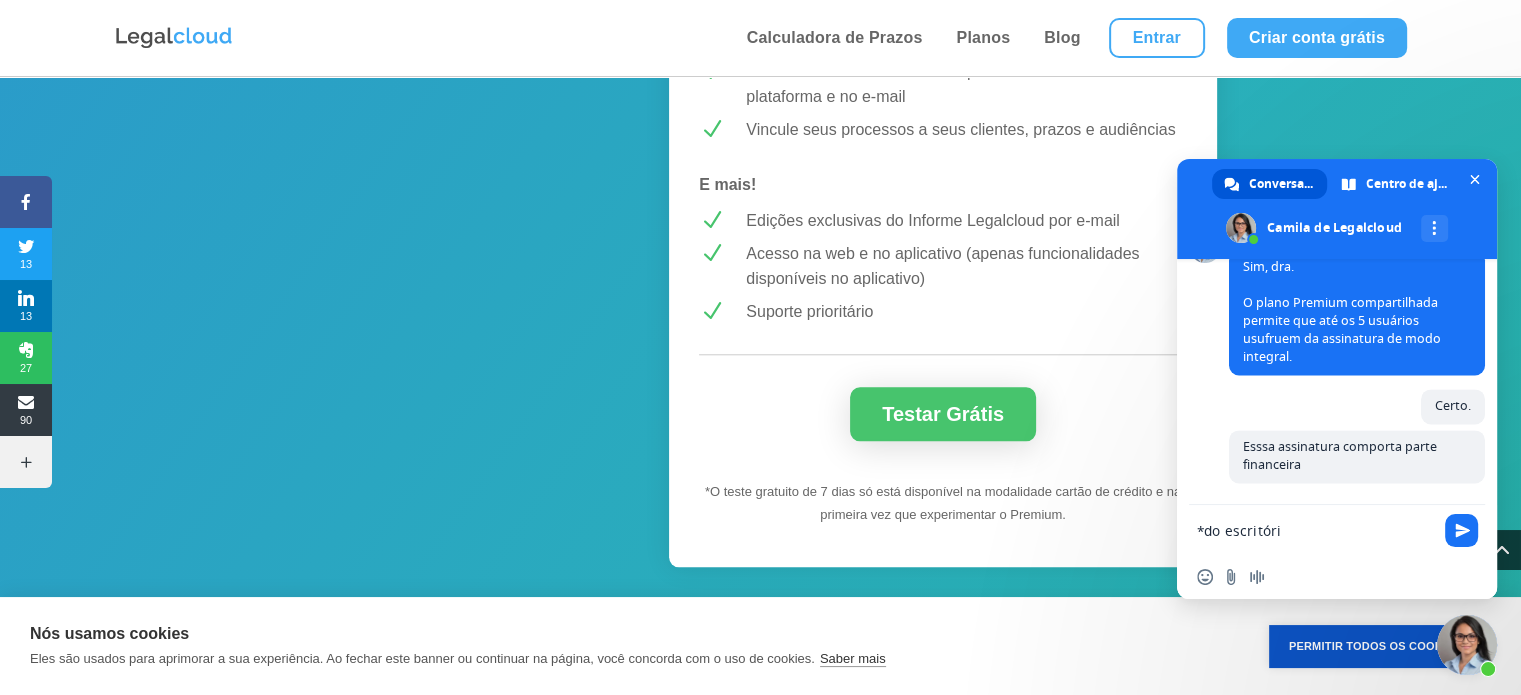 type on "*do escritório" 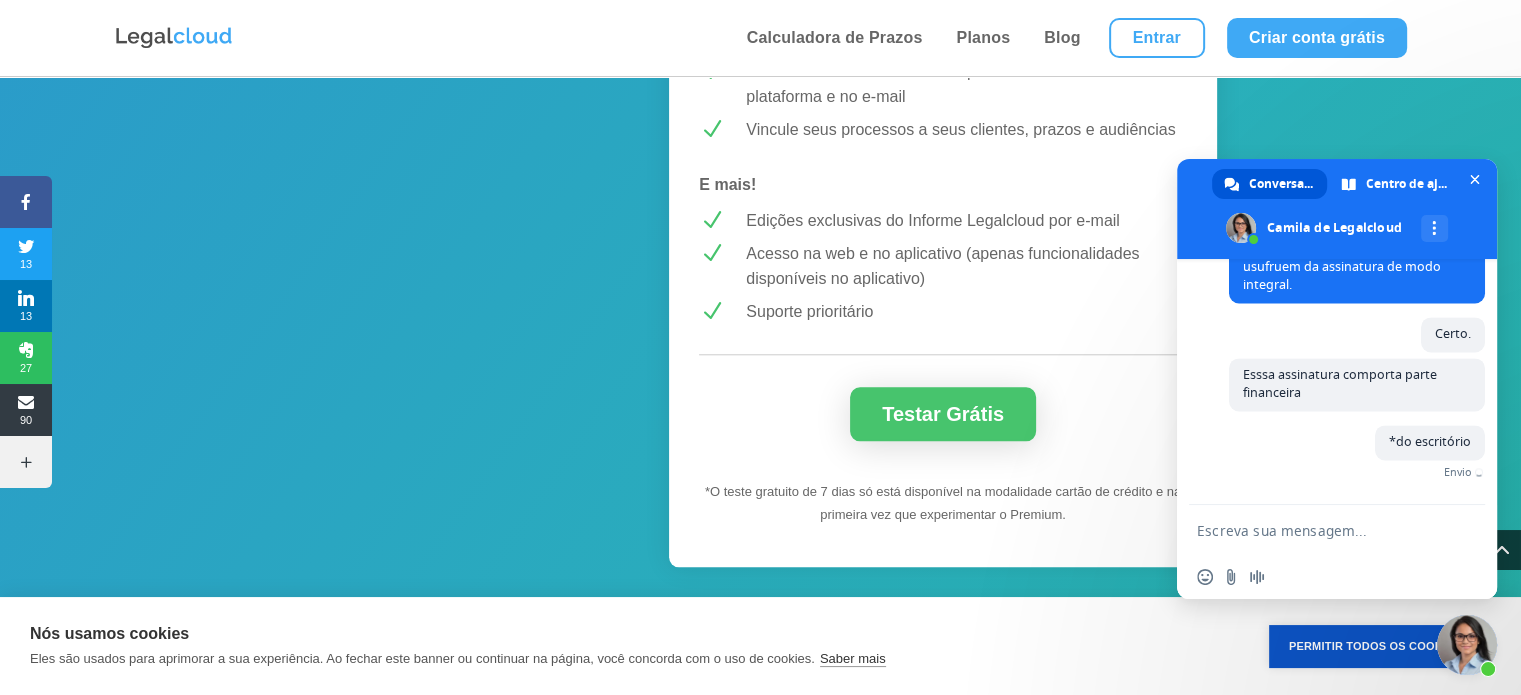 scroll, scrollTop: 2968, scrollLeft: 0, axis: vertical 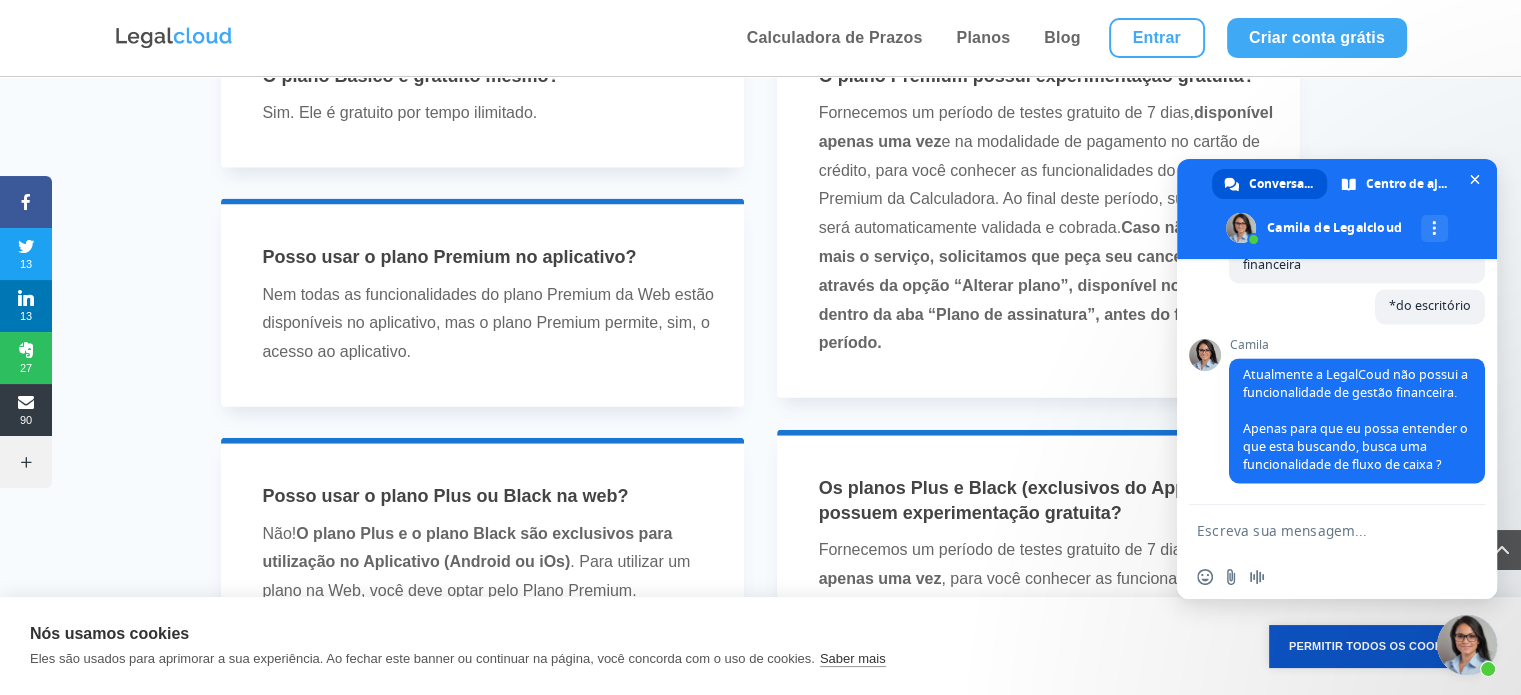 click at bounding box center (1317, 530) 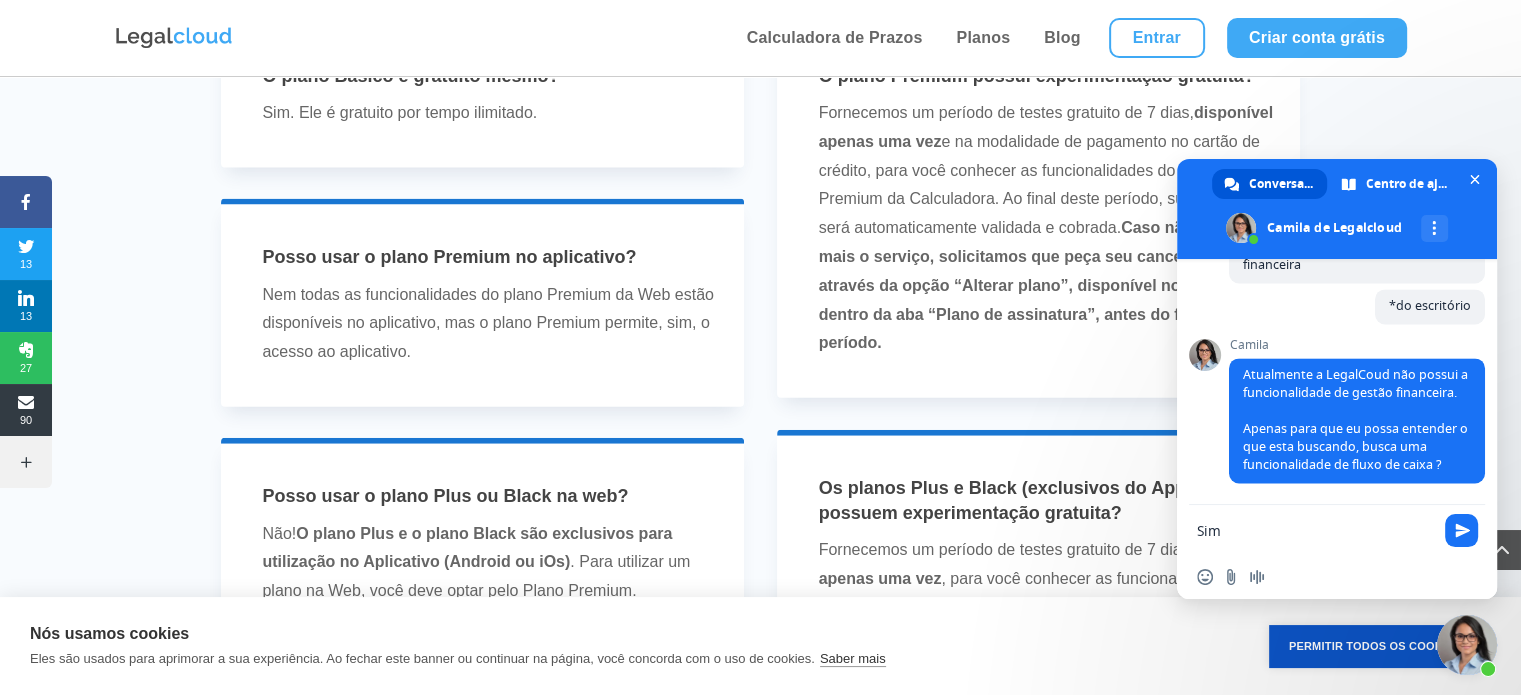 type on "Sim!" 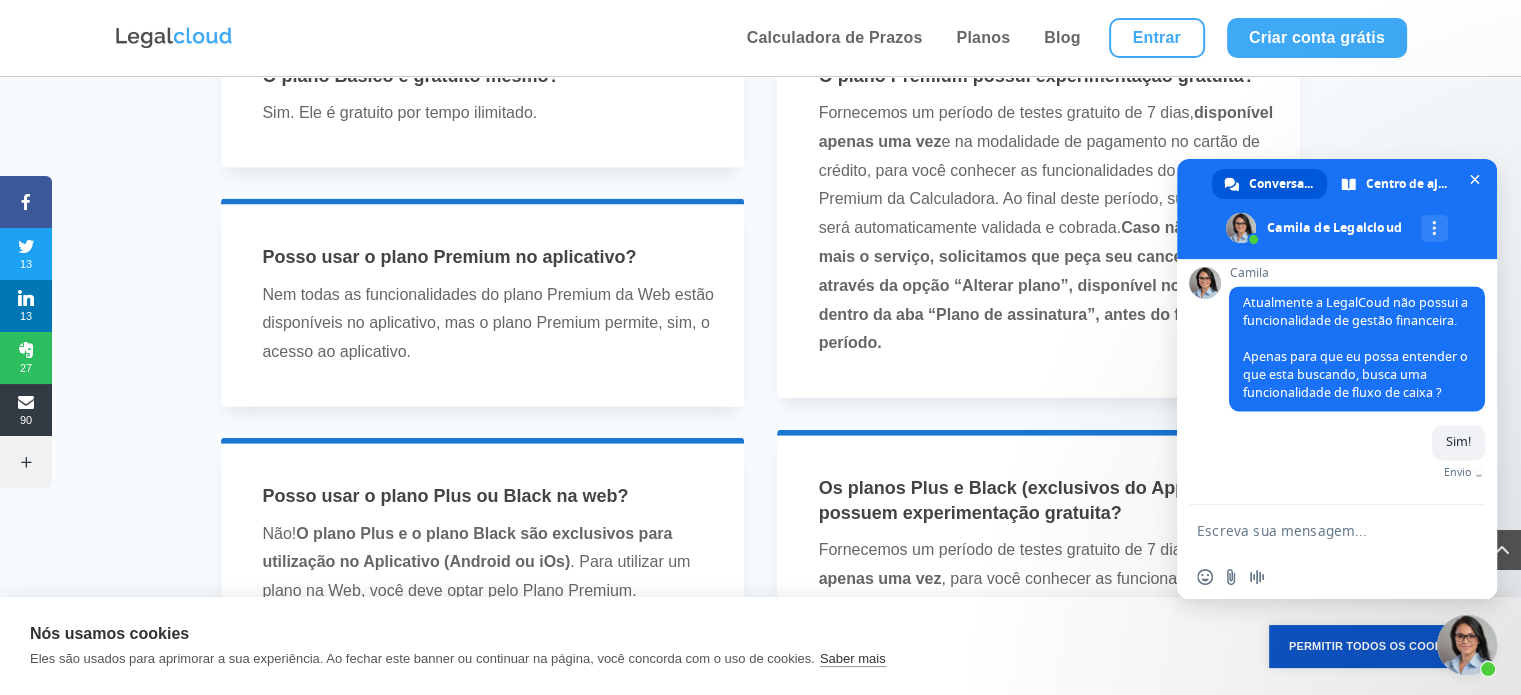 scroll, scrollTop: 3220, scrollLeft: 0, axis: vertical 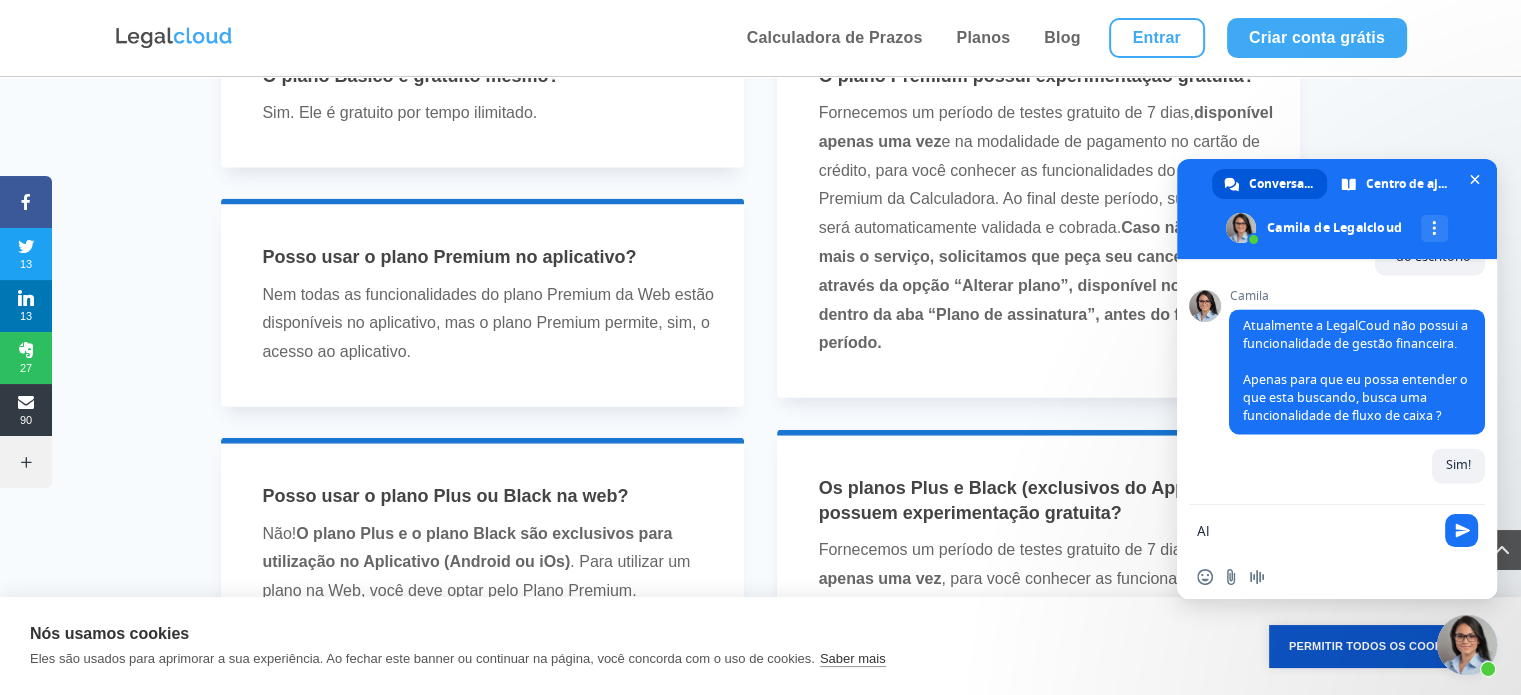 type on "A" 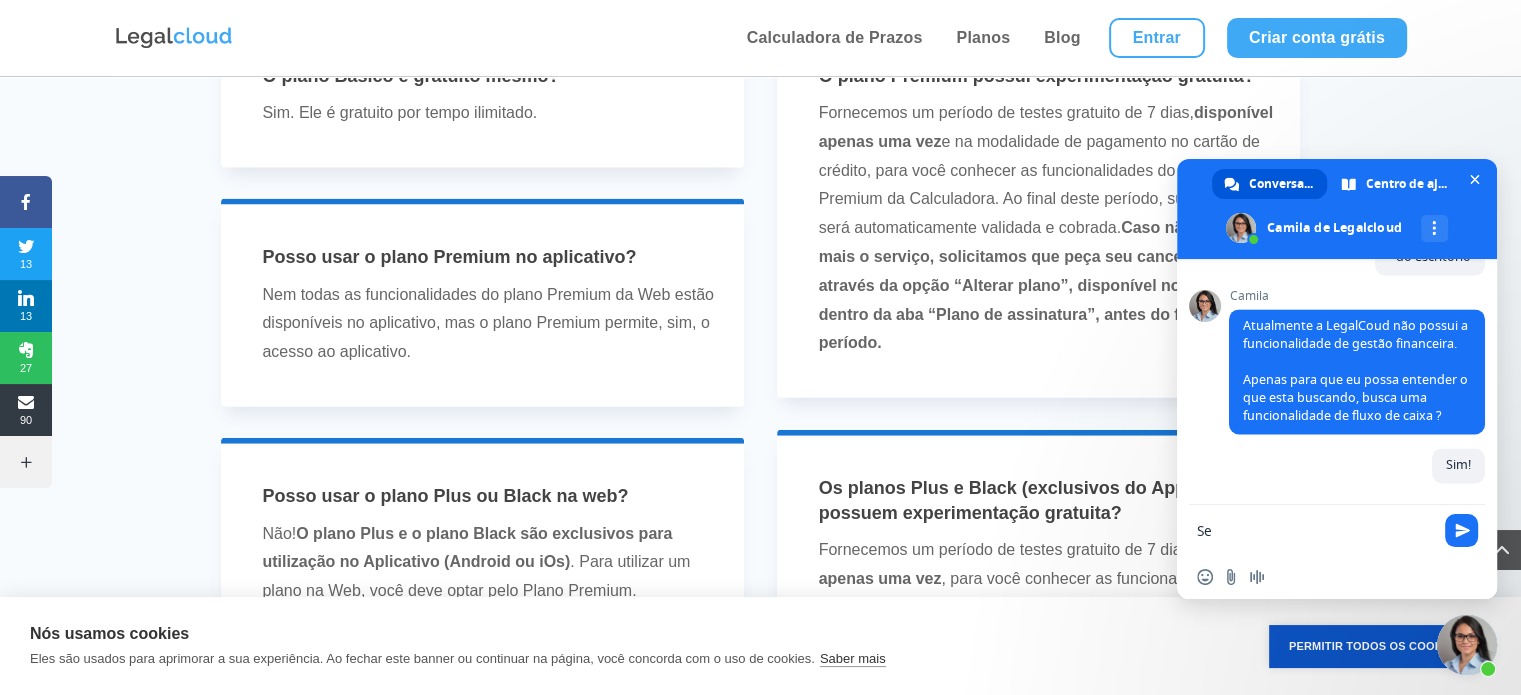 type on "S" 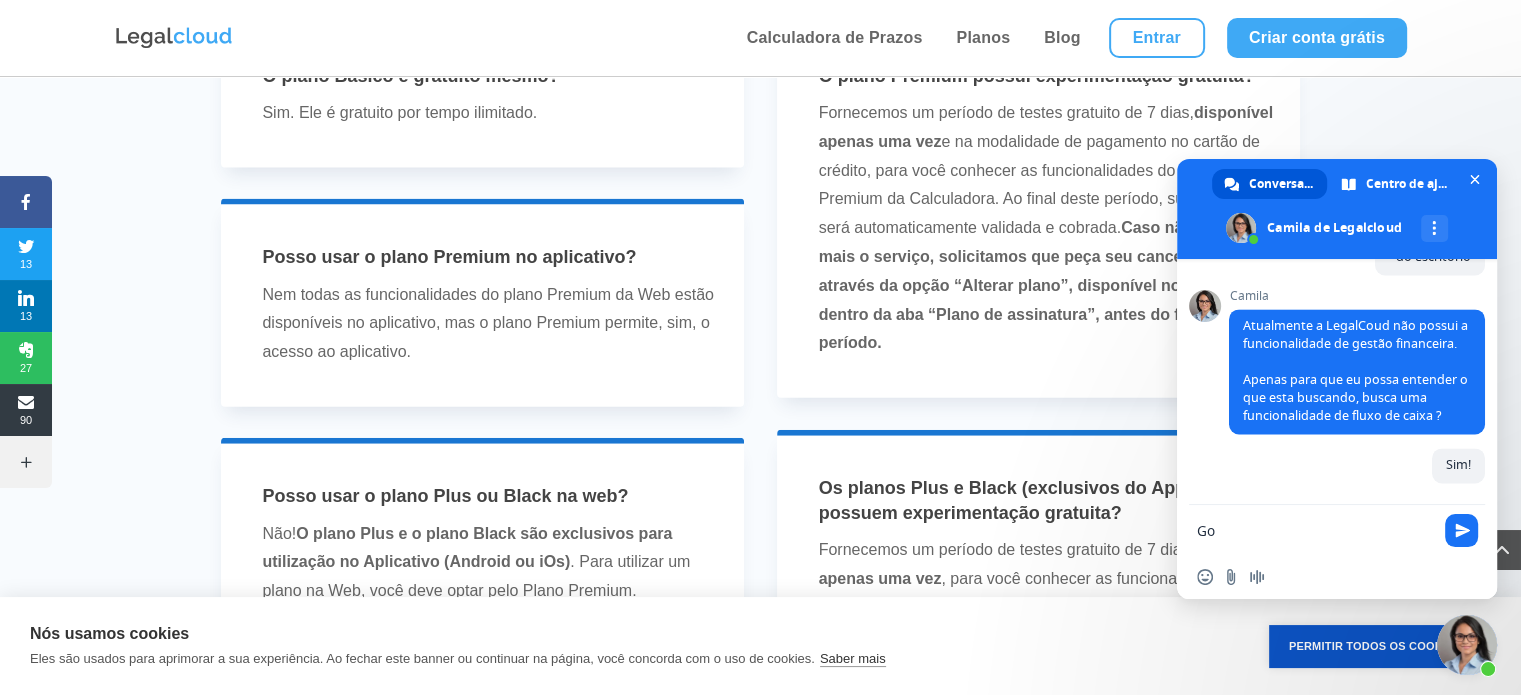 type on "G" 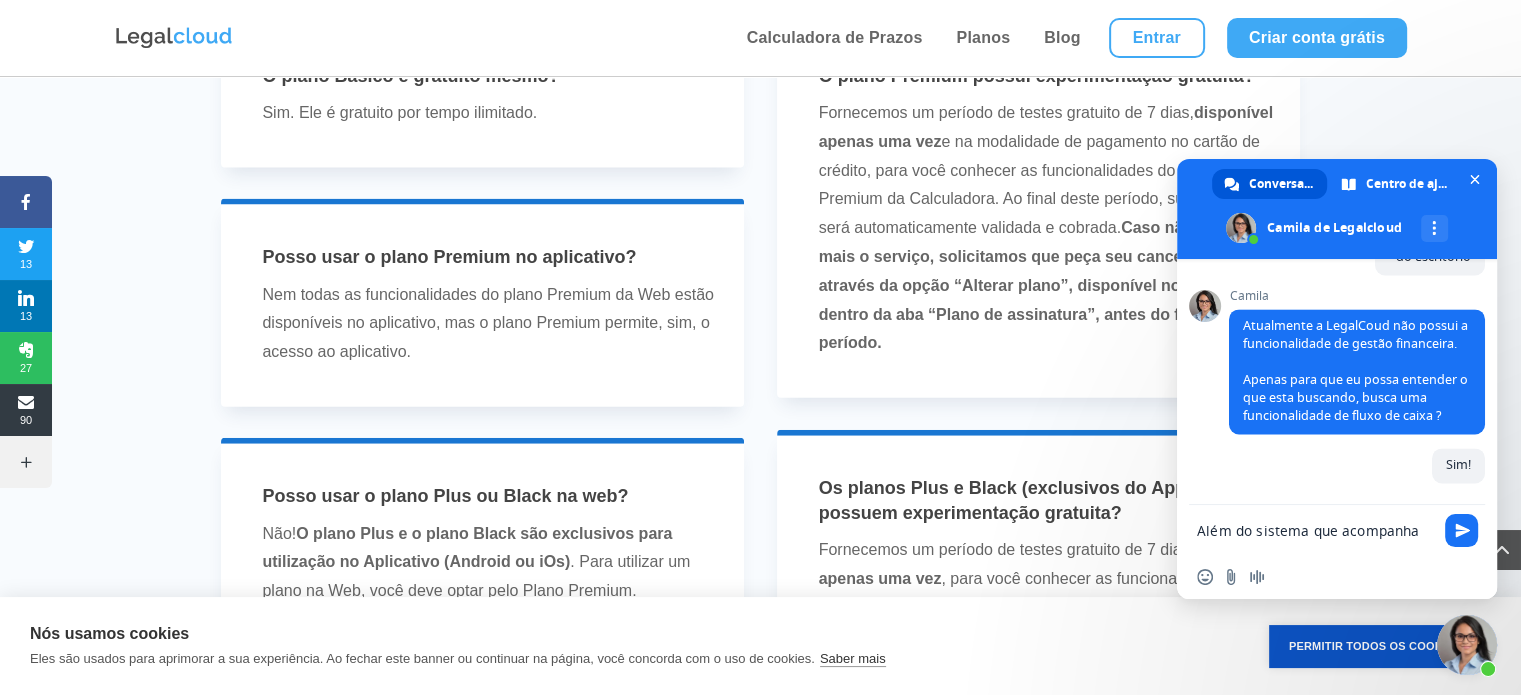 scroll, scrollTop: 3238, scrollLeft: 0, axis: vertical 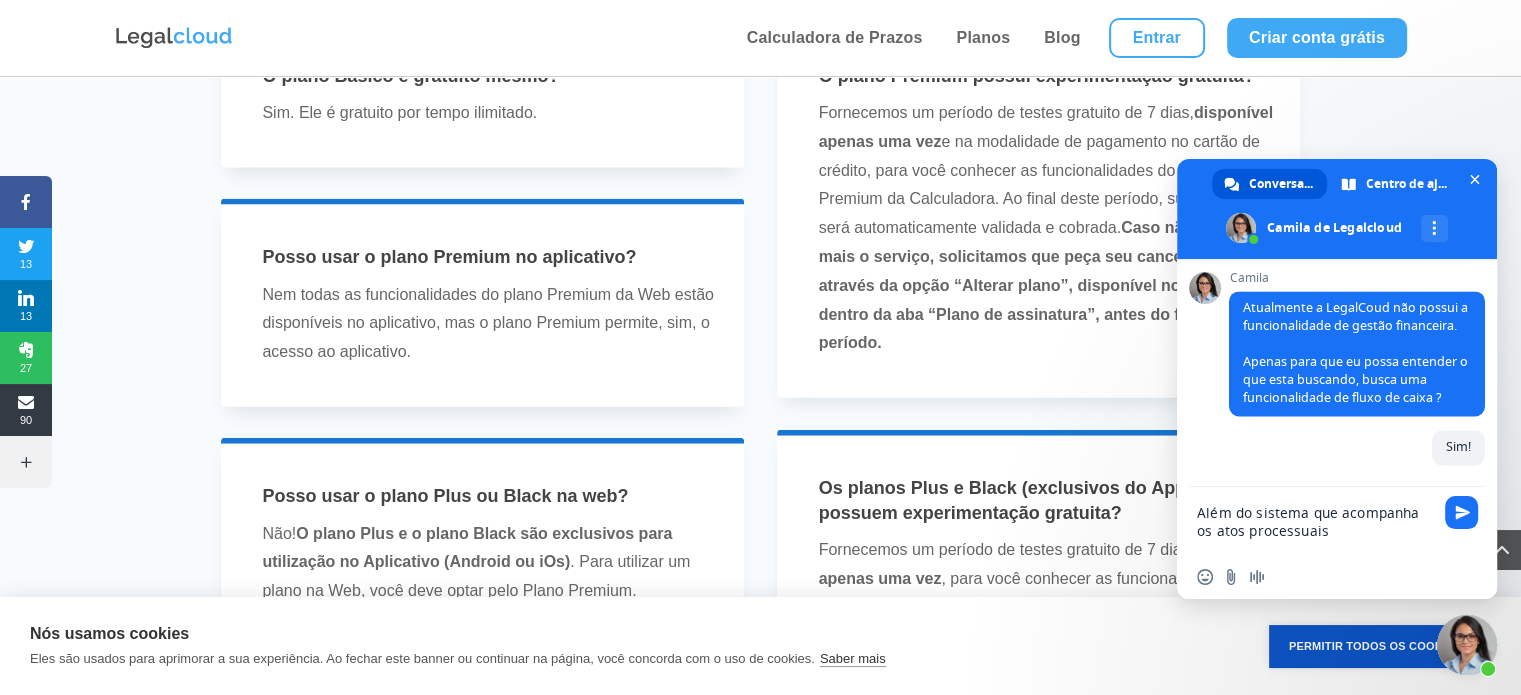 type on "Além do sistema que acompanha os atos processuais." 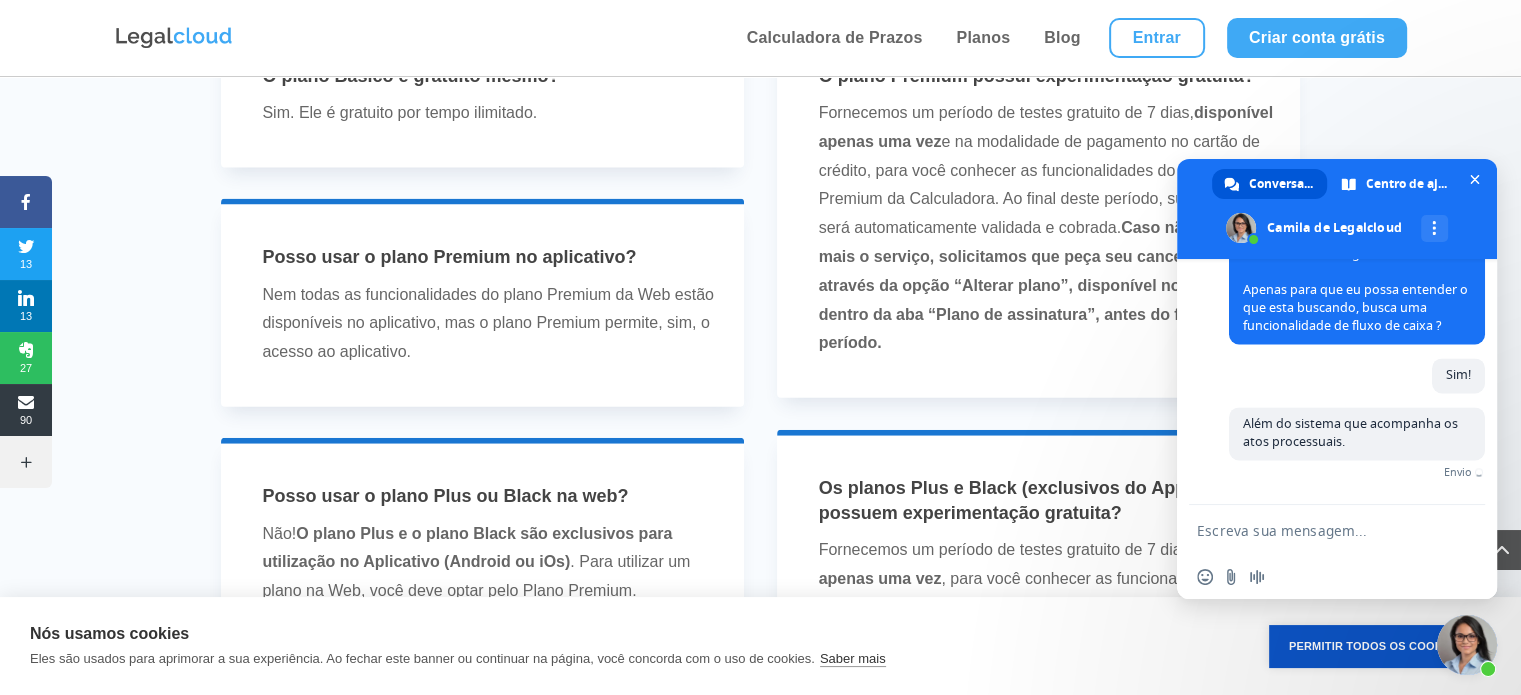 scroll, scrollTop: 3280, scrollLeft: 0, axis: vertical 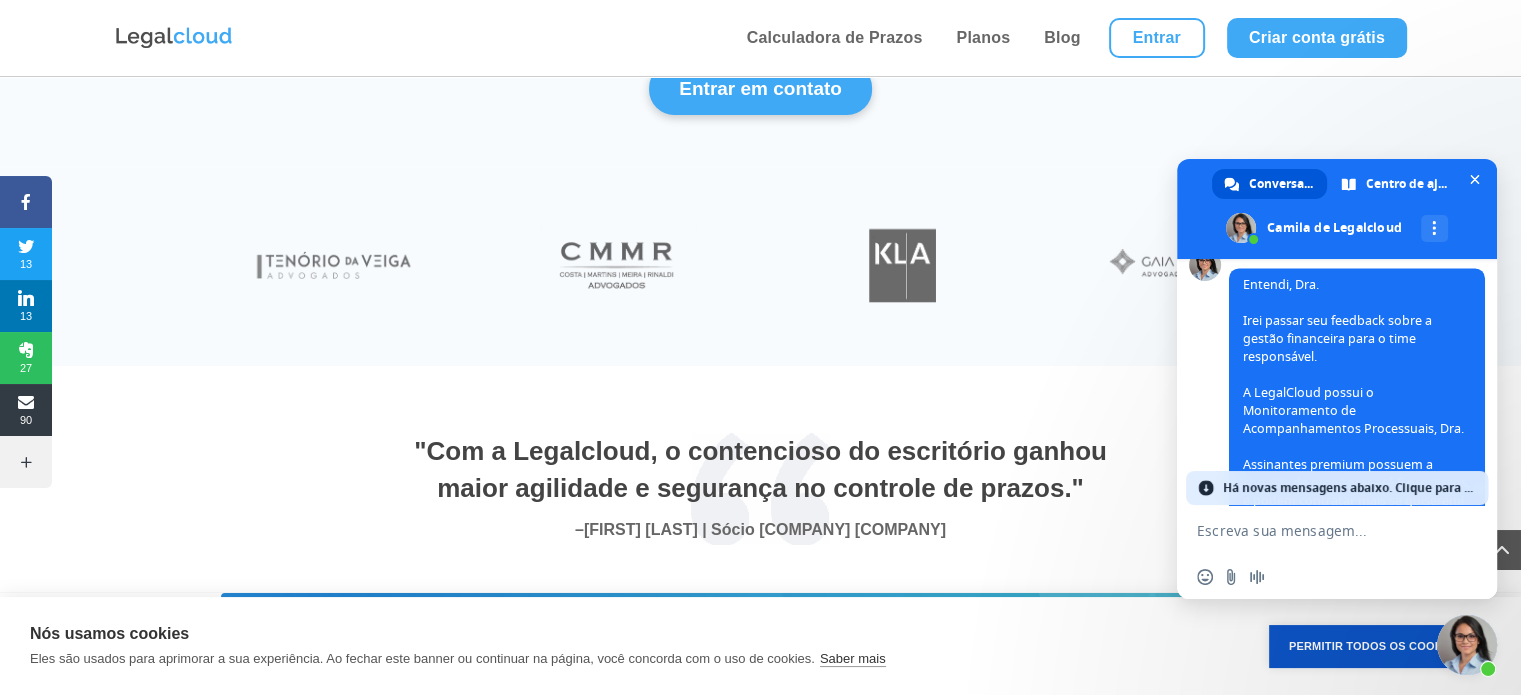 click on "Há novas mensagens abaixo. Clique para ver." at bounding box center (1350, 488) 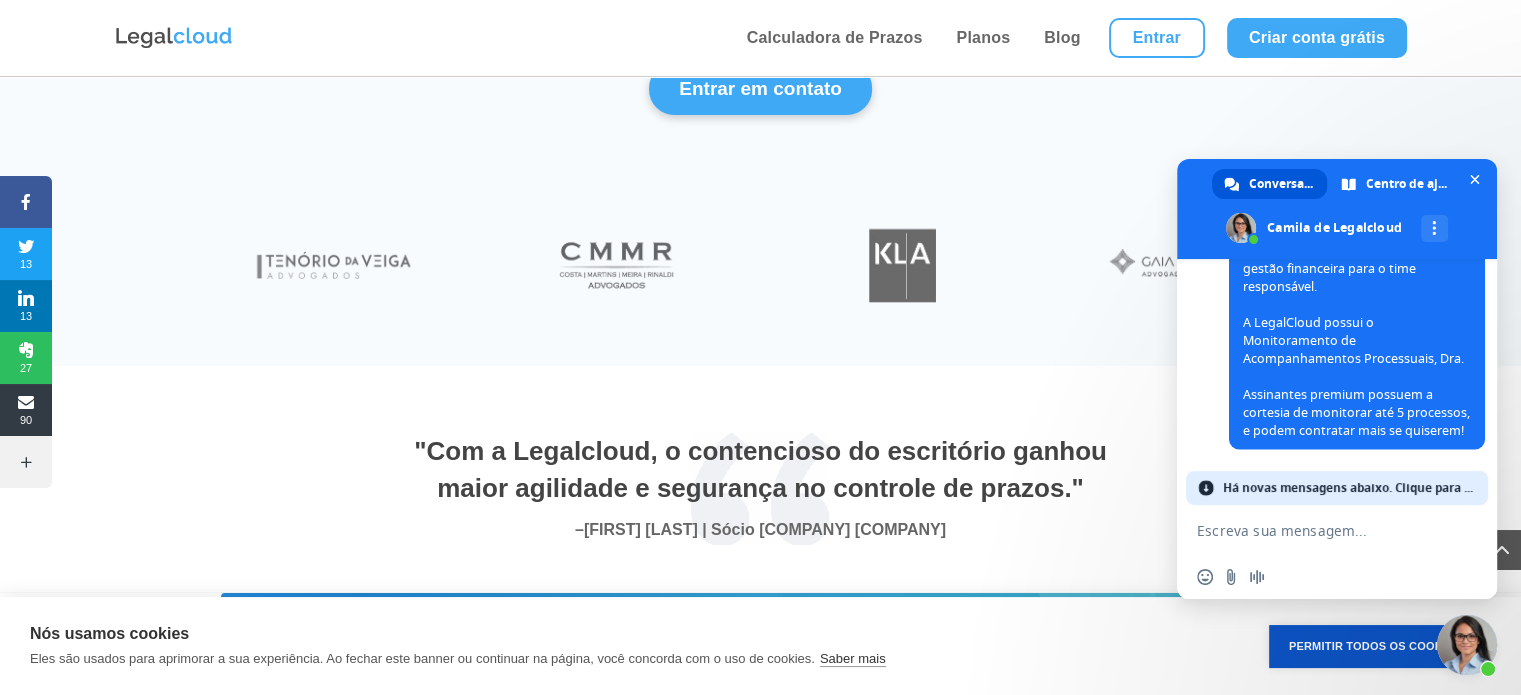 scroll, scrollTop: 3628, scrollLeft: 0, axis: vertical 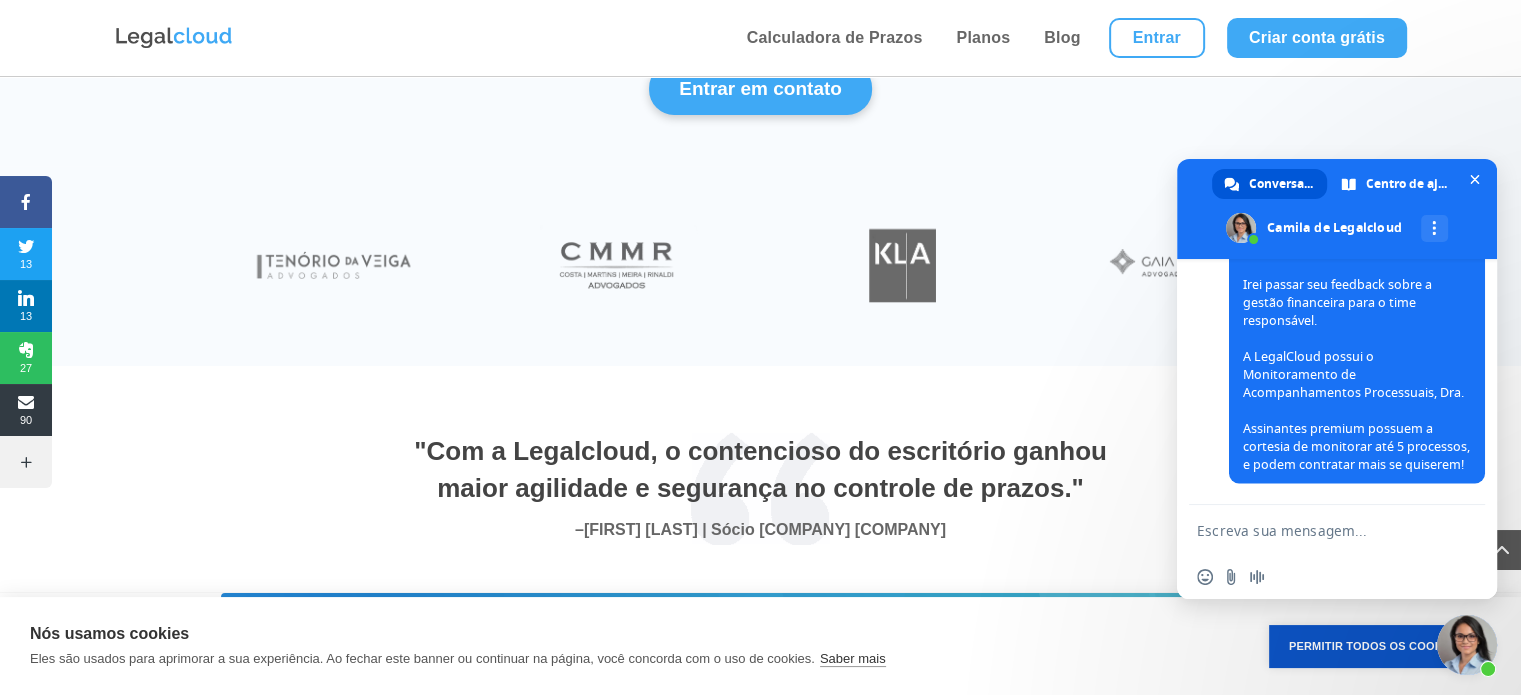 click at bounding box center [1317, 530] 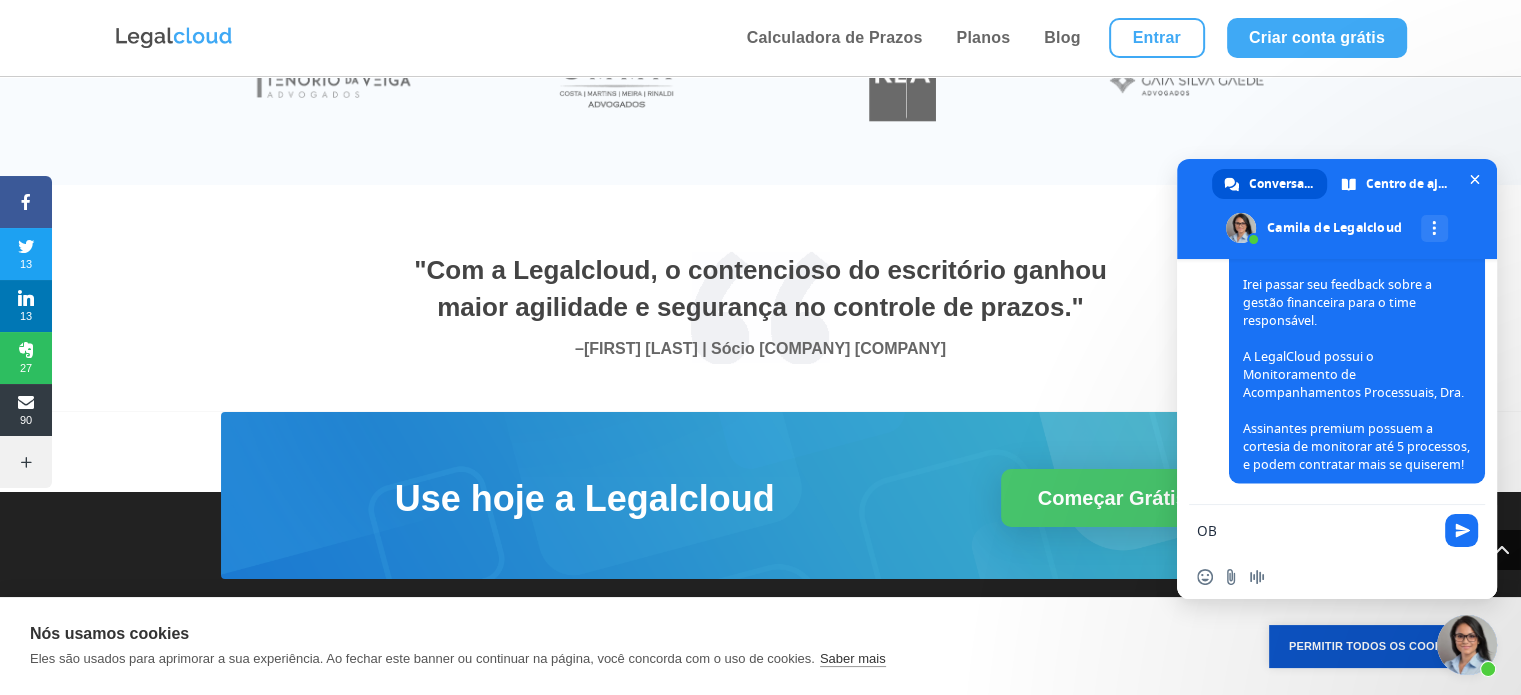 scroll, scrollTop: 7039, scrollLeft: 0, axis: vertical 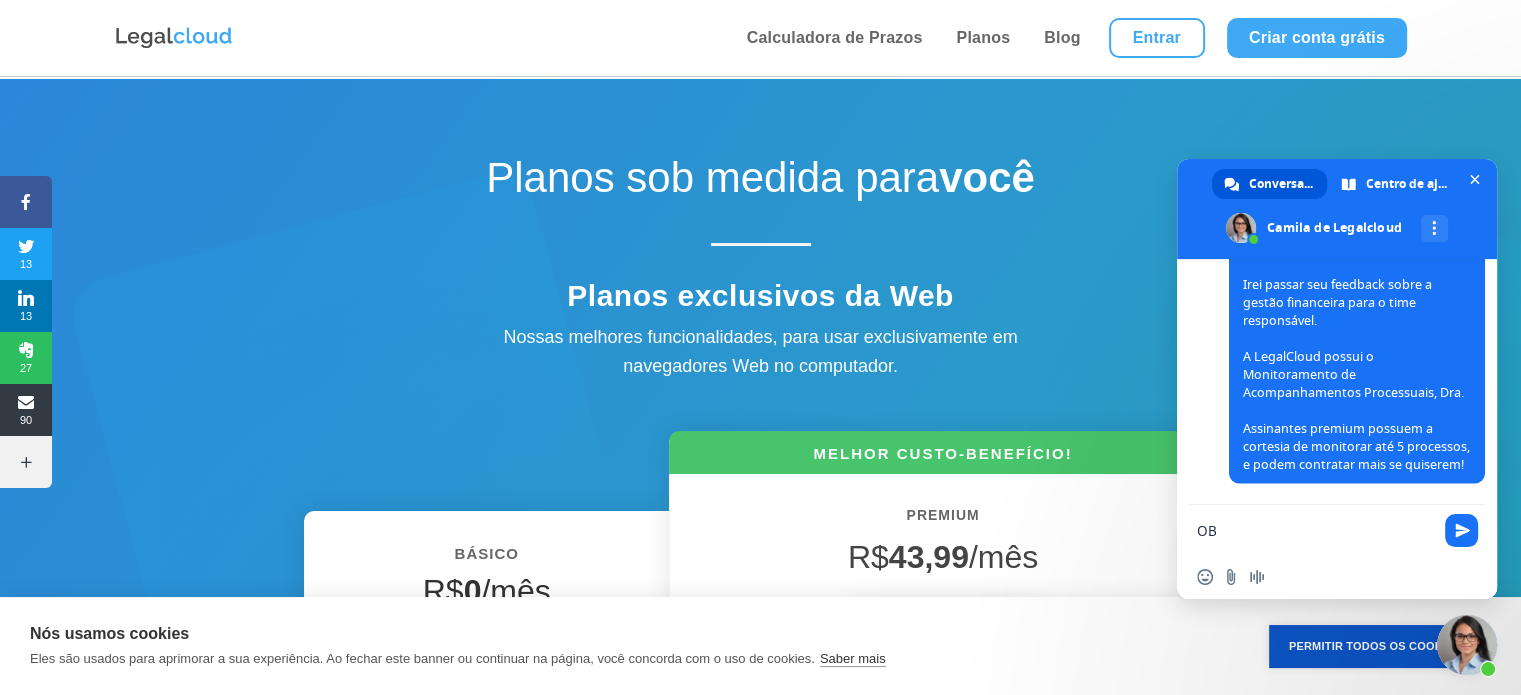 type on "O" 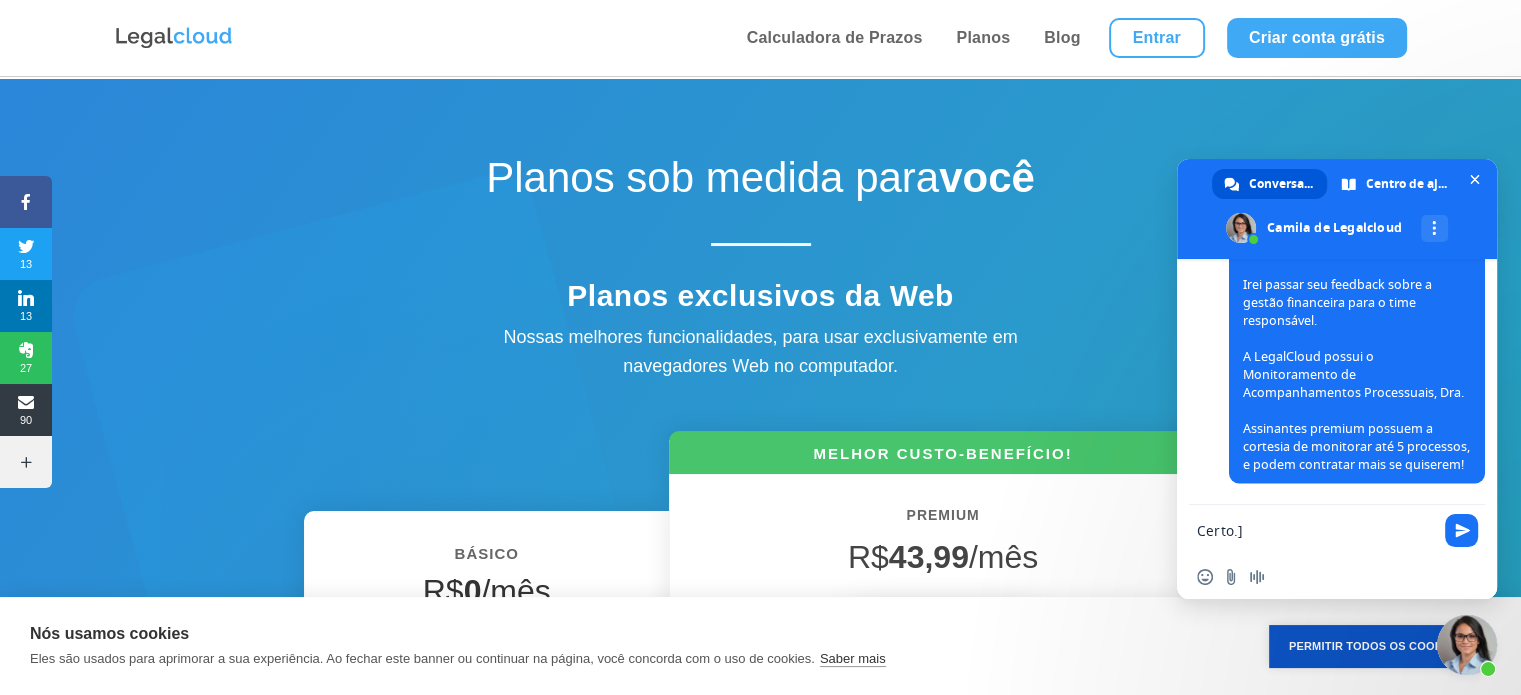 type on "Certo." 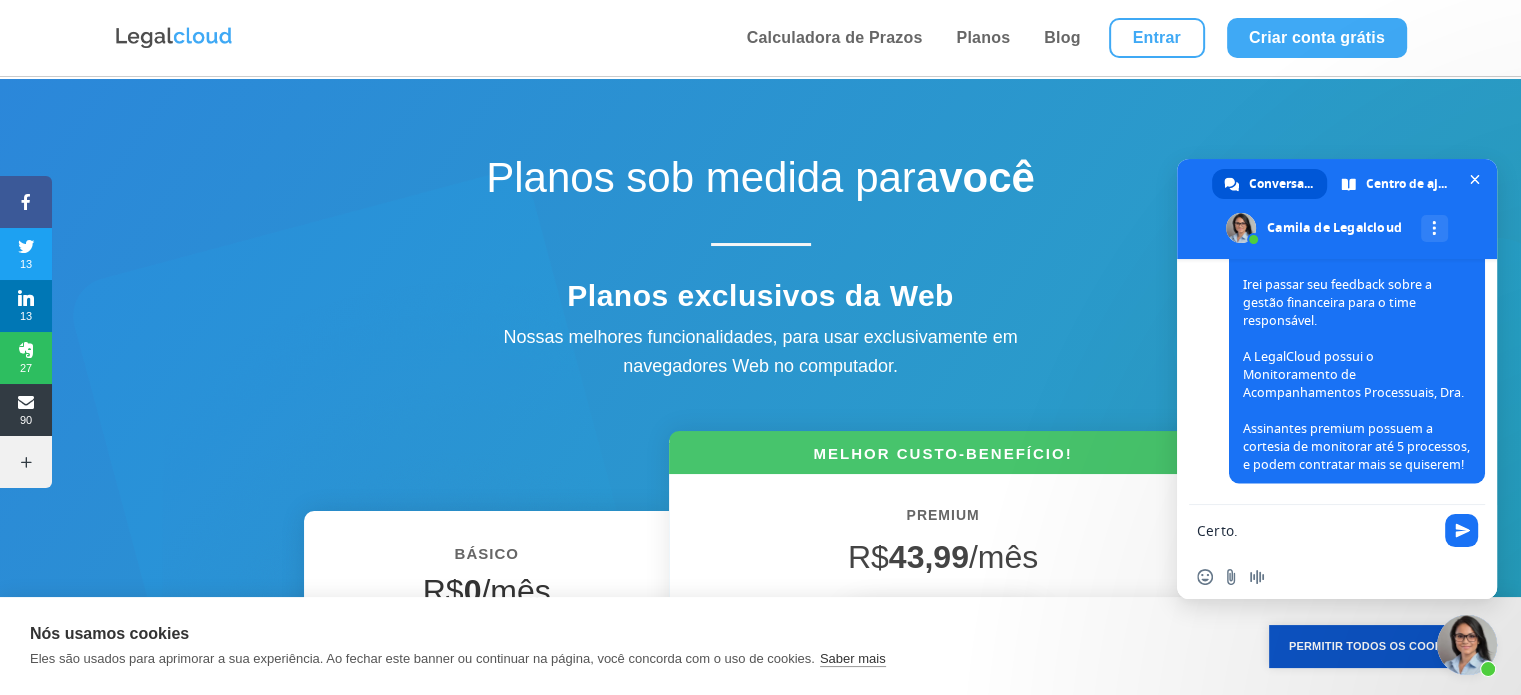 type 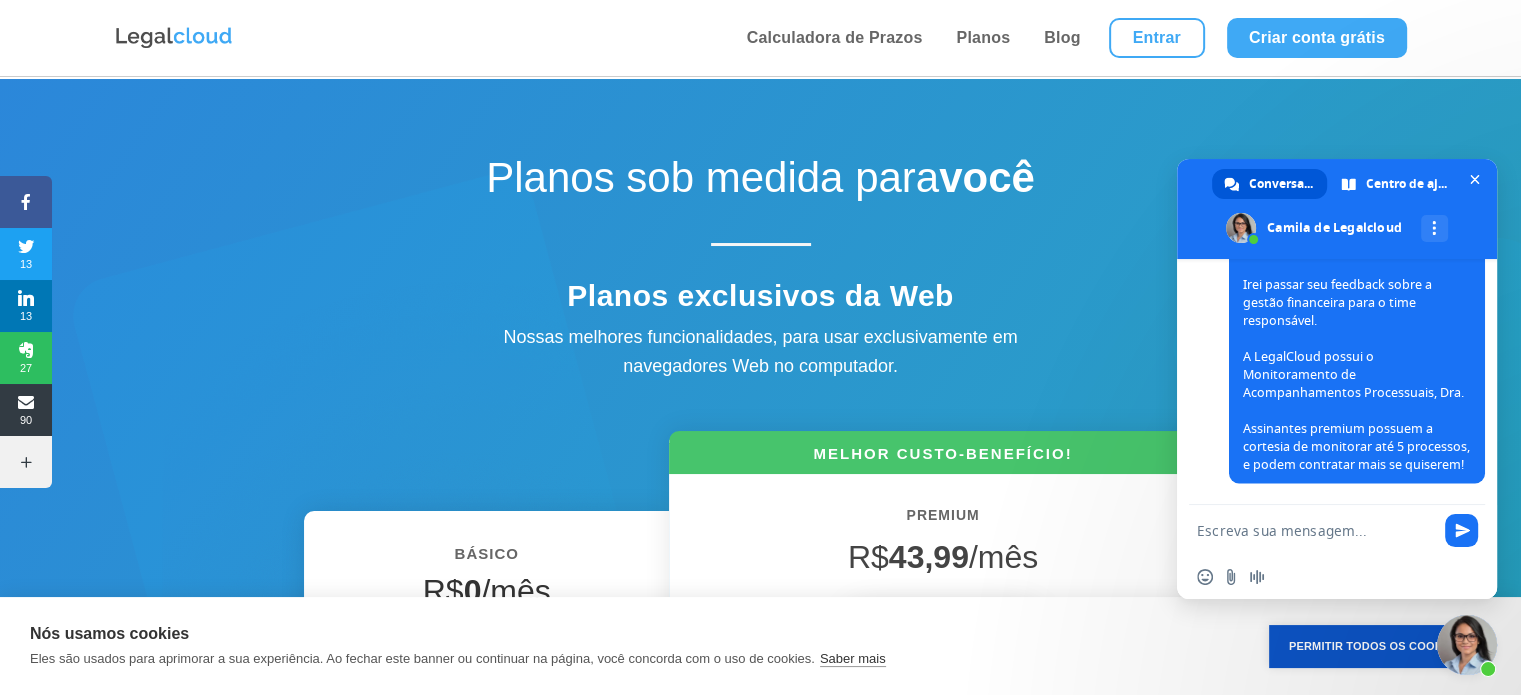scroll, scrollTop: 3668, scrollLeft: 0, axis: vertical 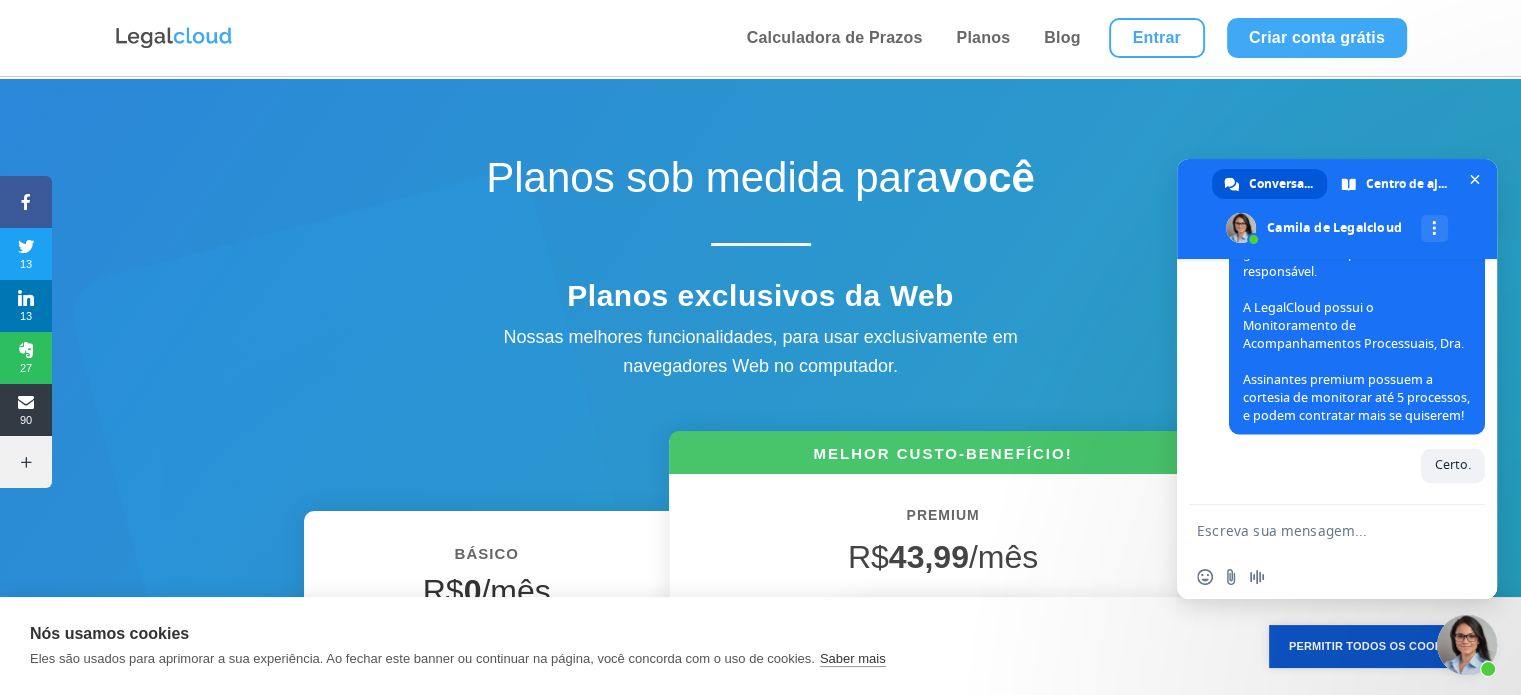 click at bounding box center (1317, 530) 